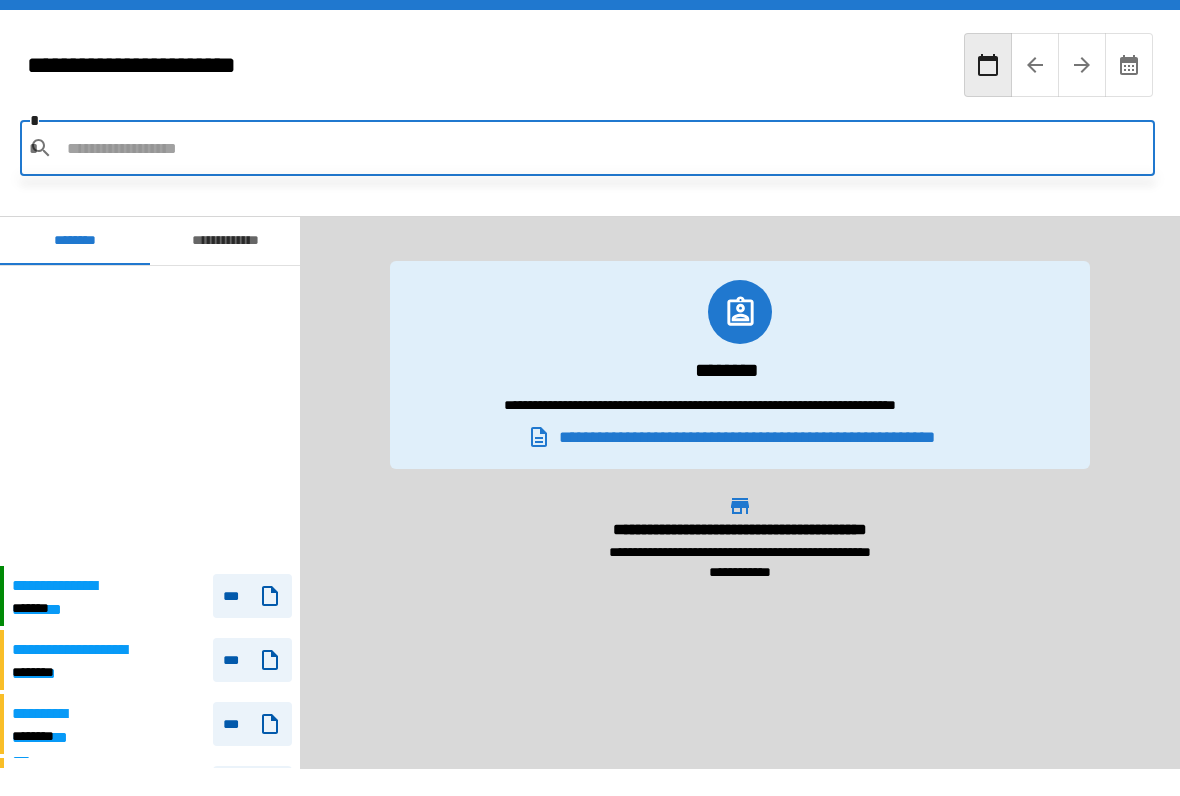 scroll, scrollTop: 0, scrollLeft: 0, axis: both 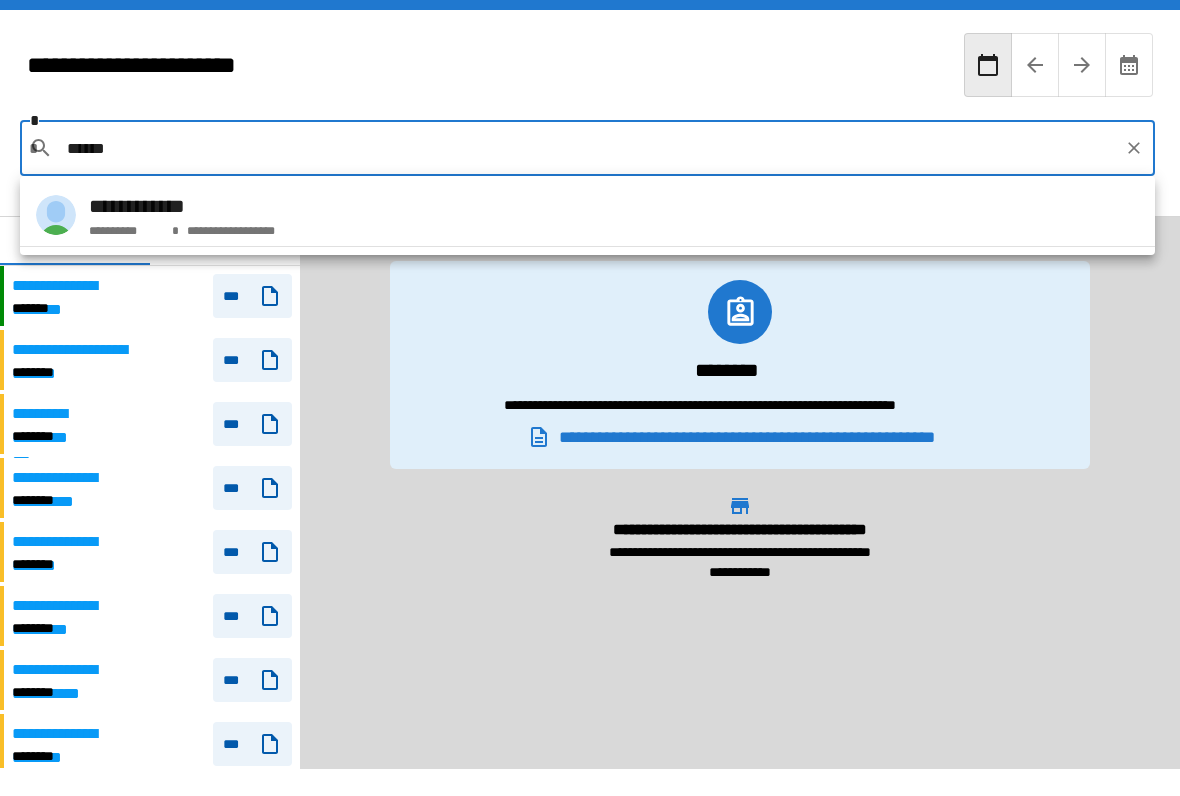click on "**********" at bounding box center (587, 215) 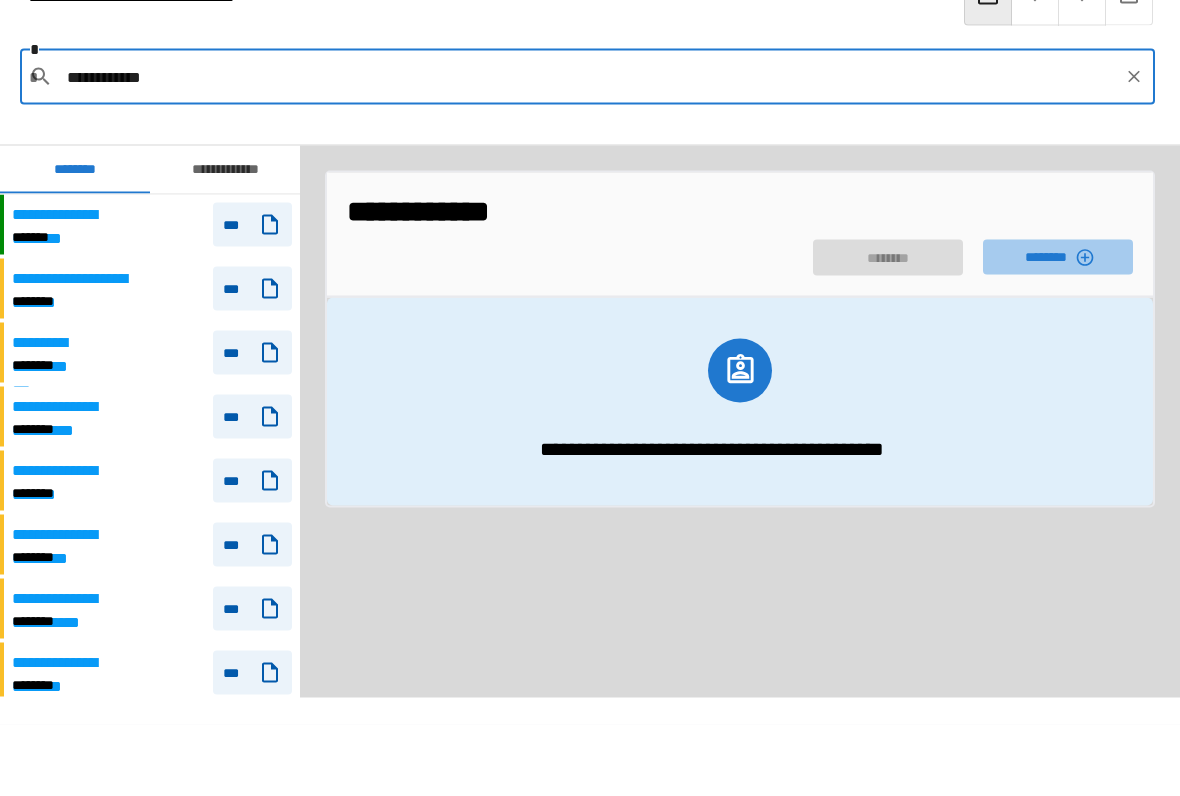 click on "********" at bounding box center (1058, 328) 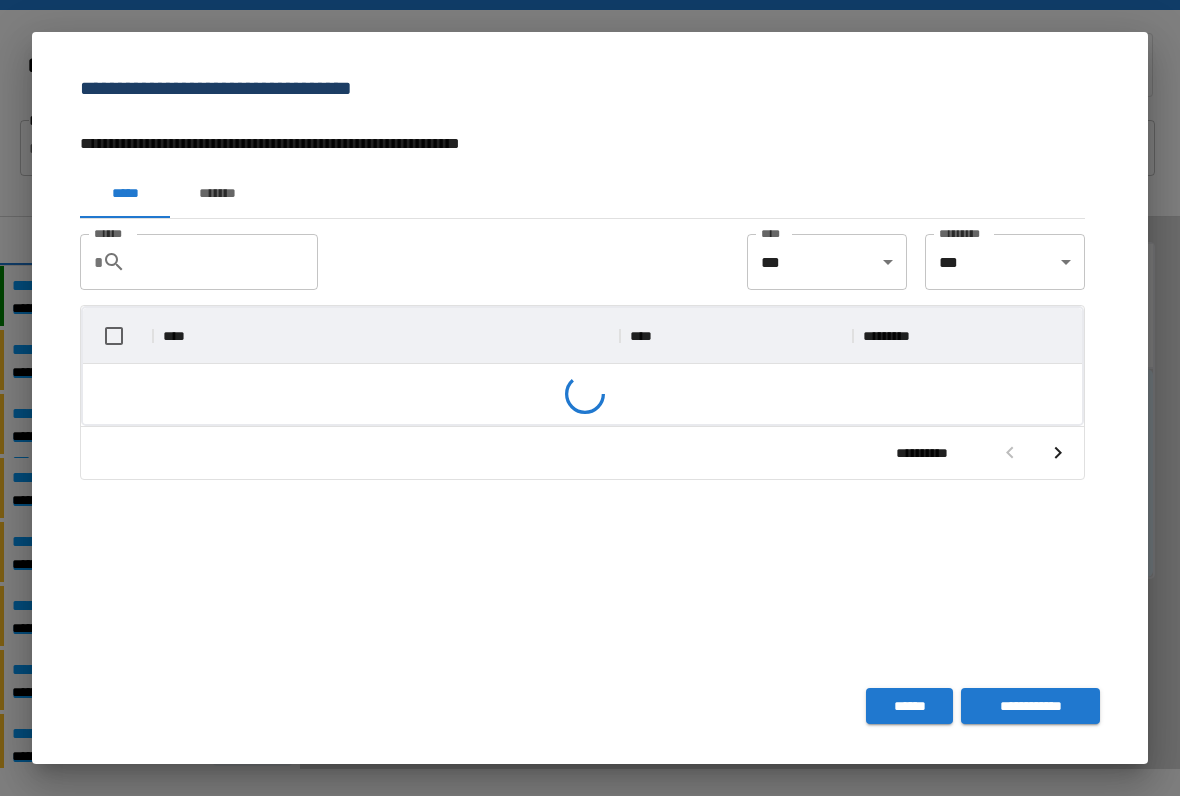 scroll, scrollTop: 356, scrollLeft: 999, axis: both 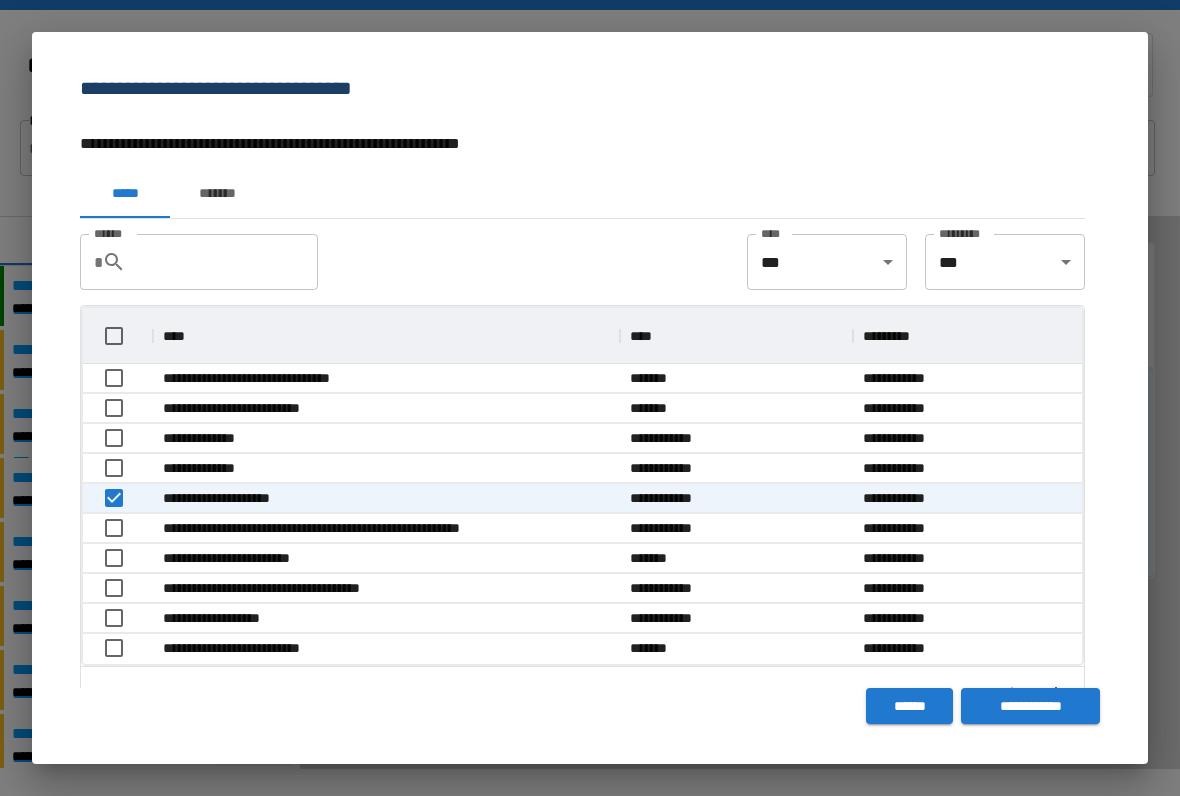 click on "**********" at bounding box center (1030, 706) 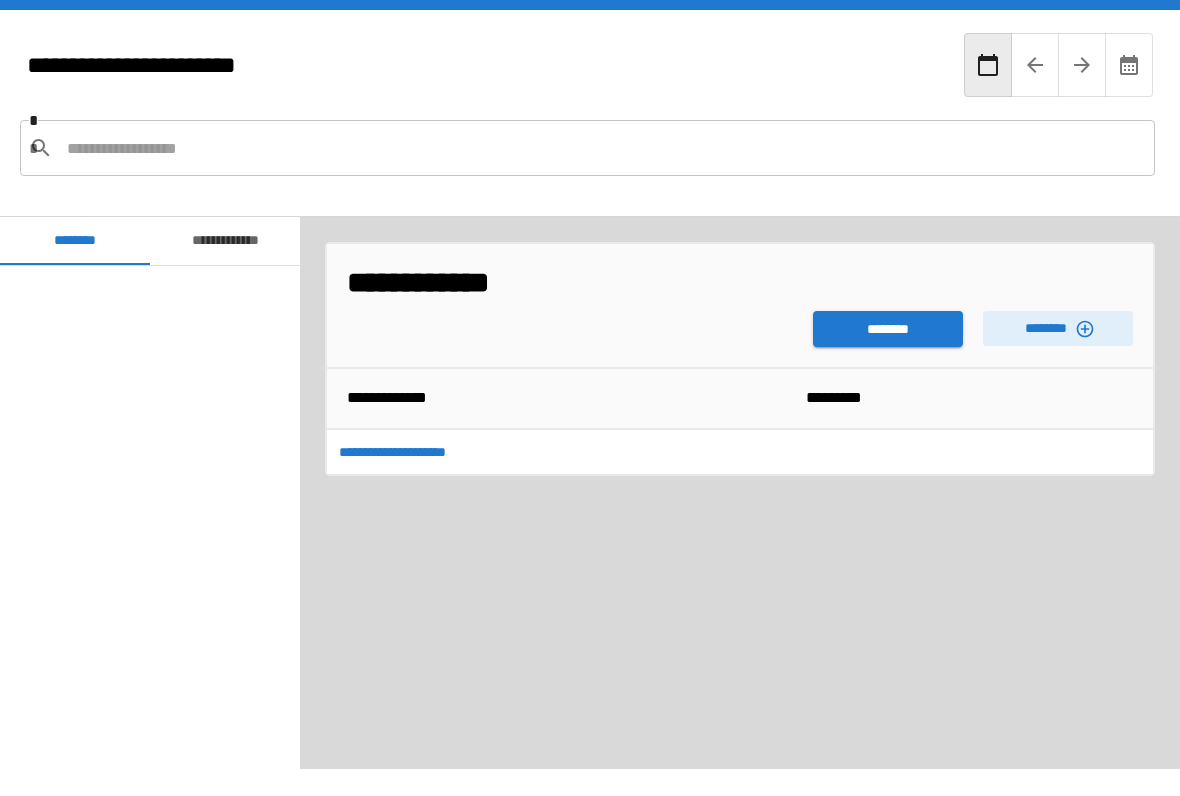 scroll, scrollTop: 780, scrollLeft: 0, axis: vertical 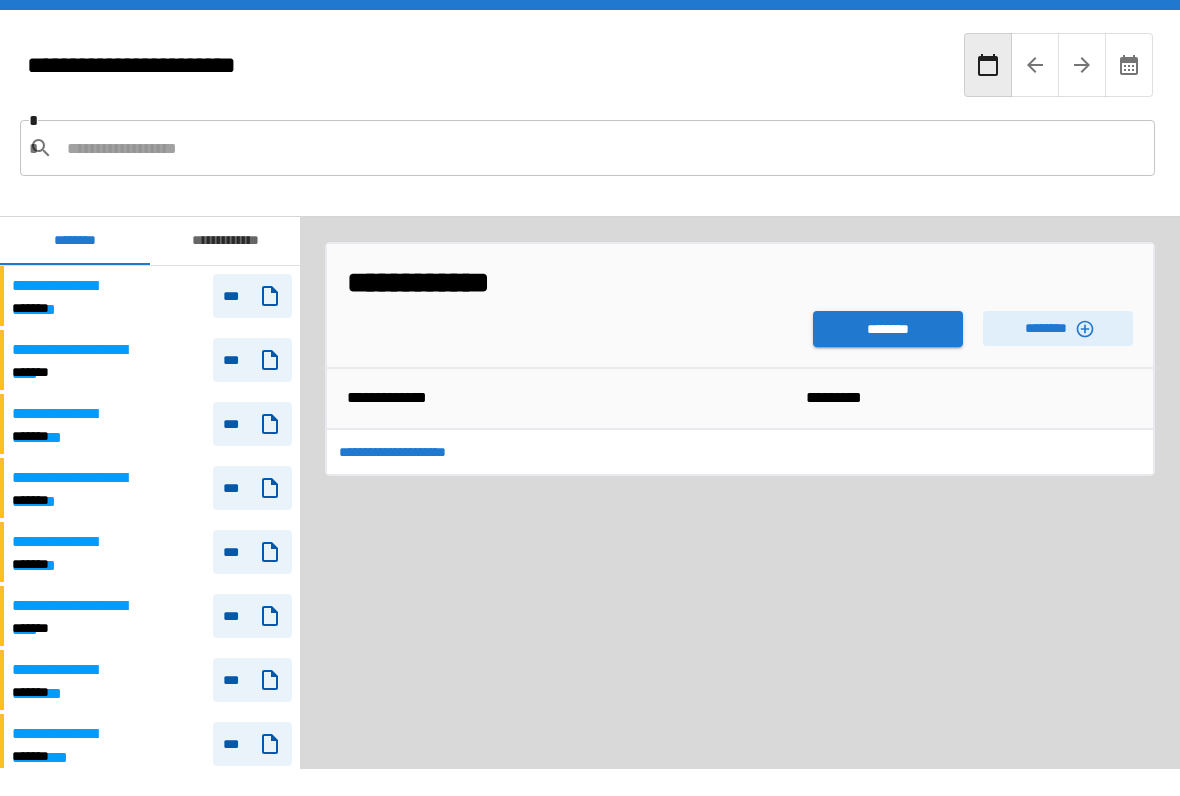 click on "********" at bounding box center (888, 329) 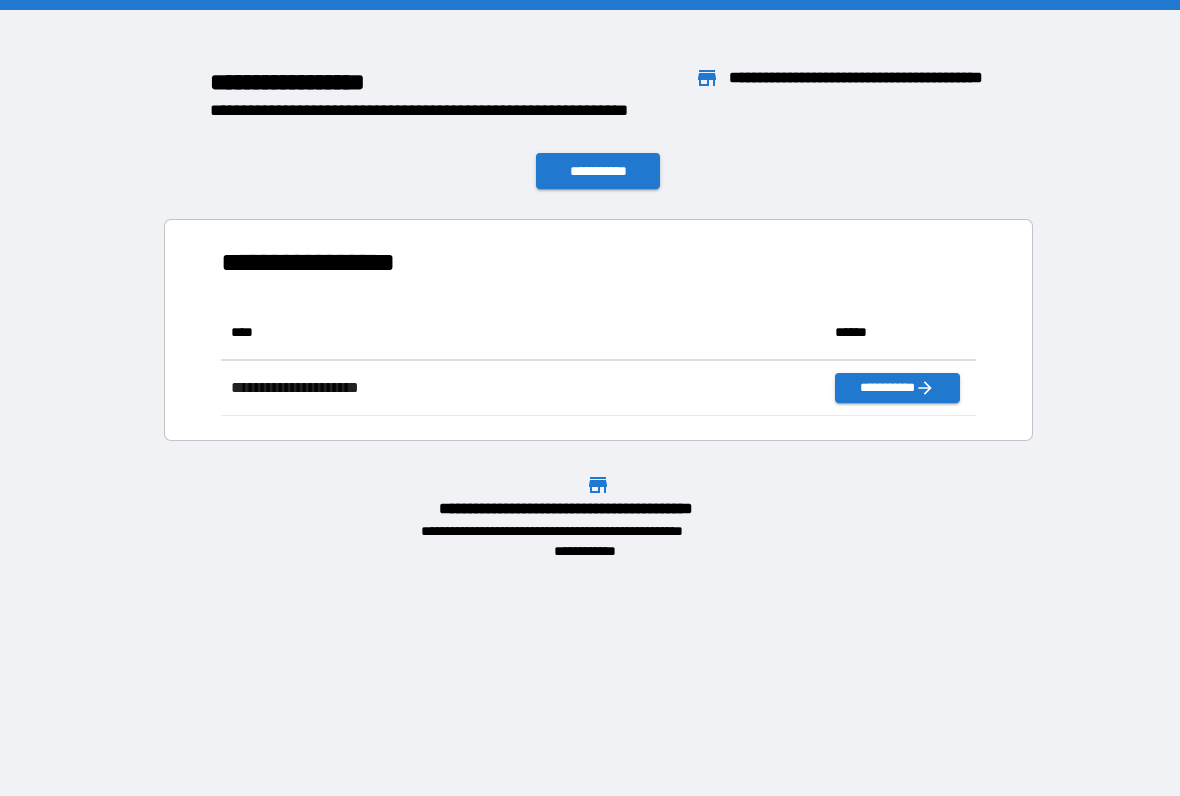 scroll, scrollTop: 111, scrollLeft: 755, axis: both 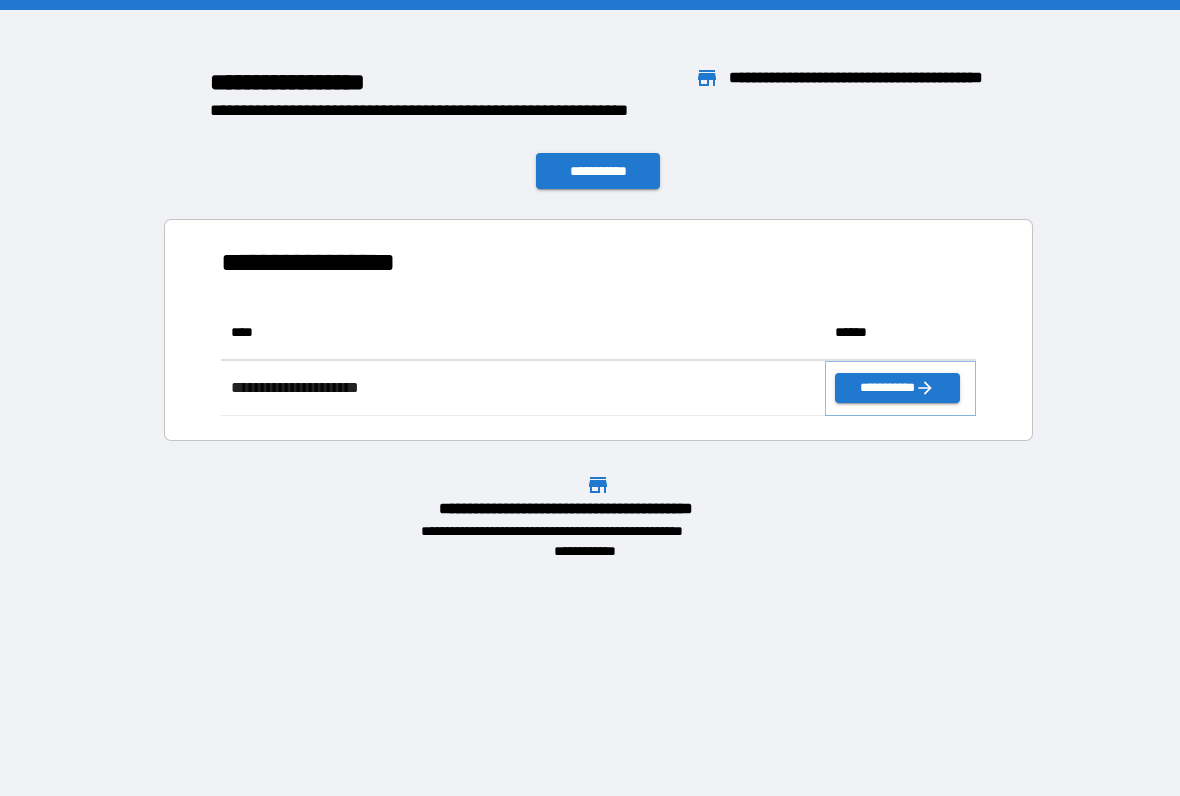 click on "**********" at bounding box center [897, 388] 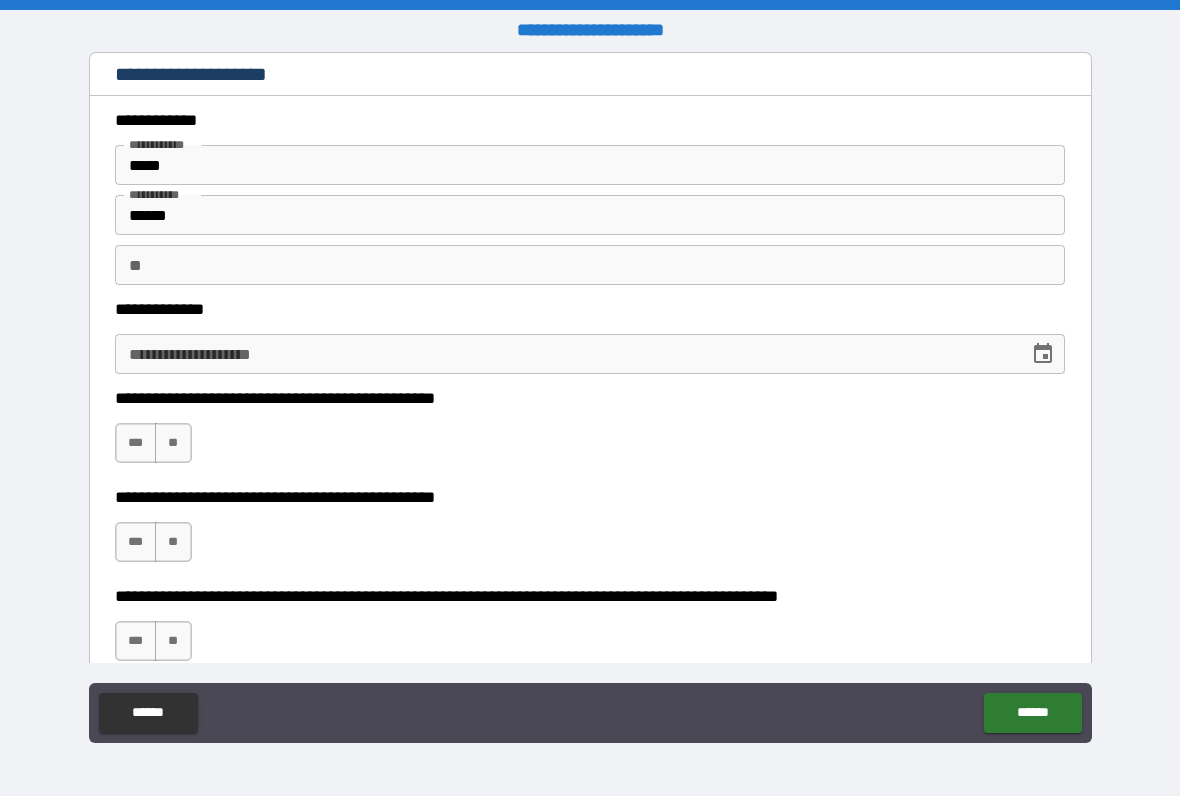 click on "**********" at bounding box center (565, 354) 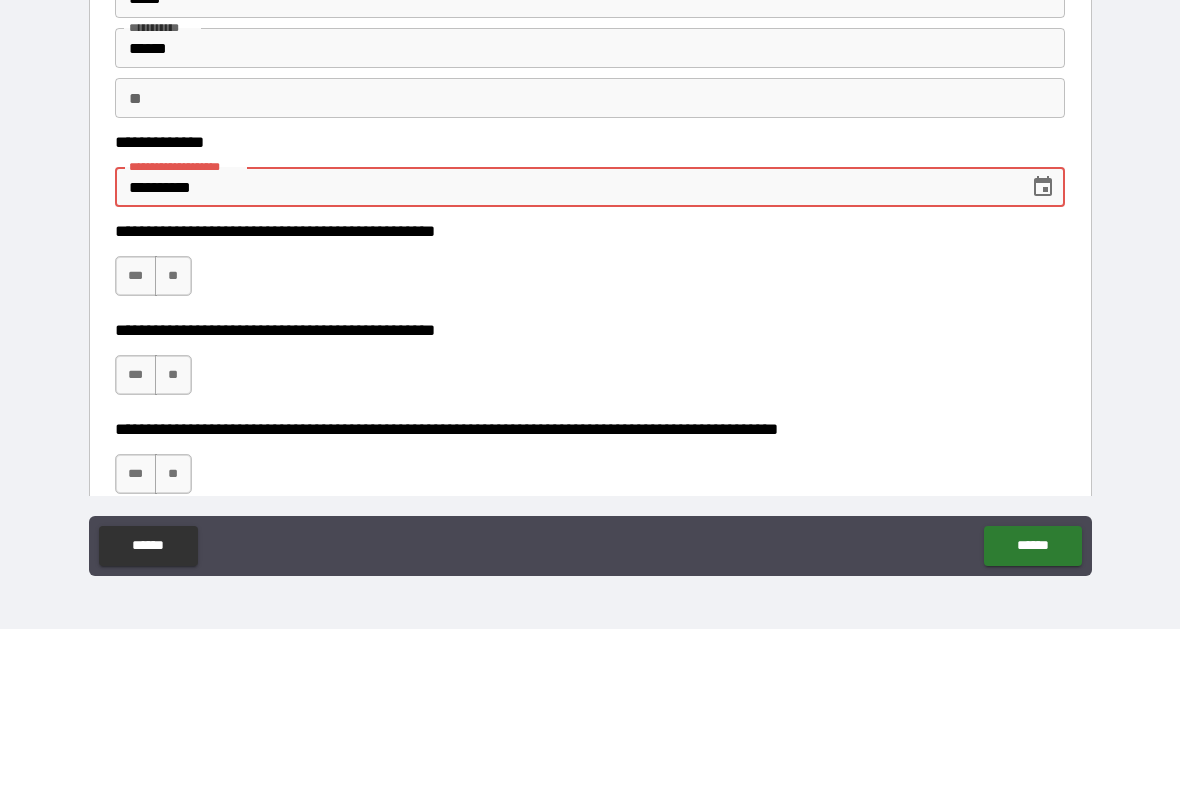 type on "**********" 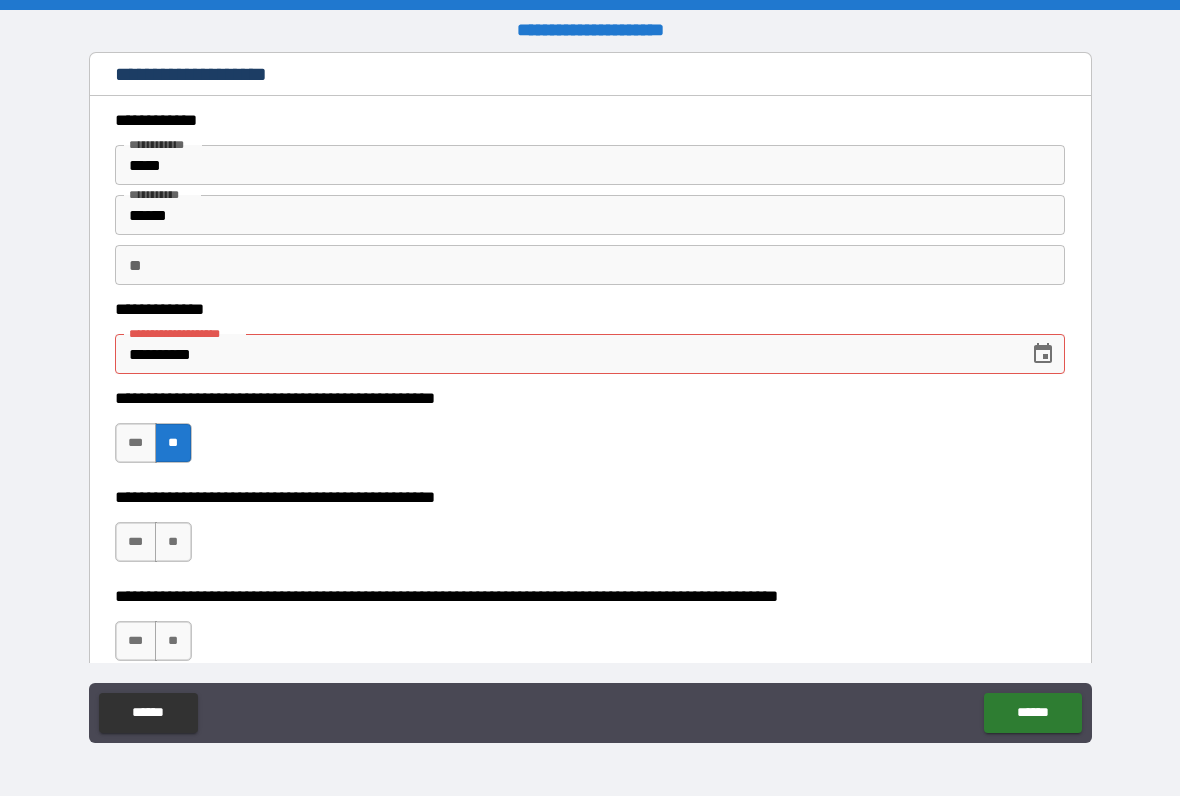 click on "**" at bounding box center [173, 542] 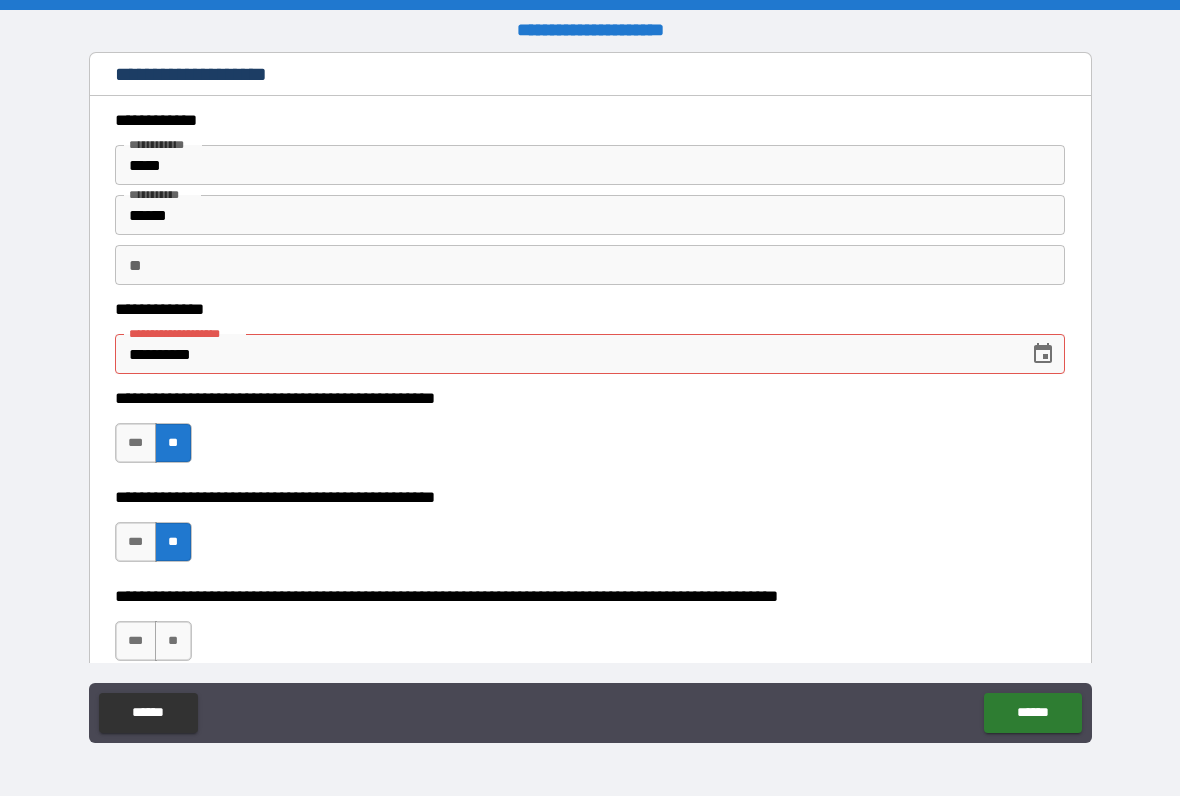 click on "**" at bounding box center (173, 641) 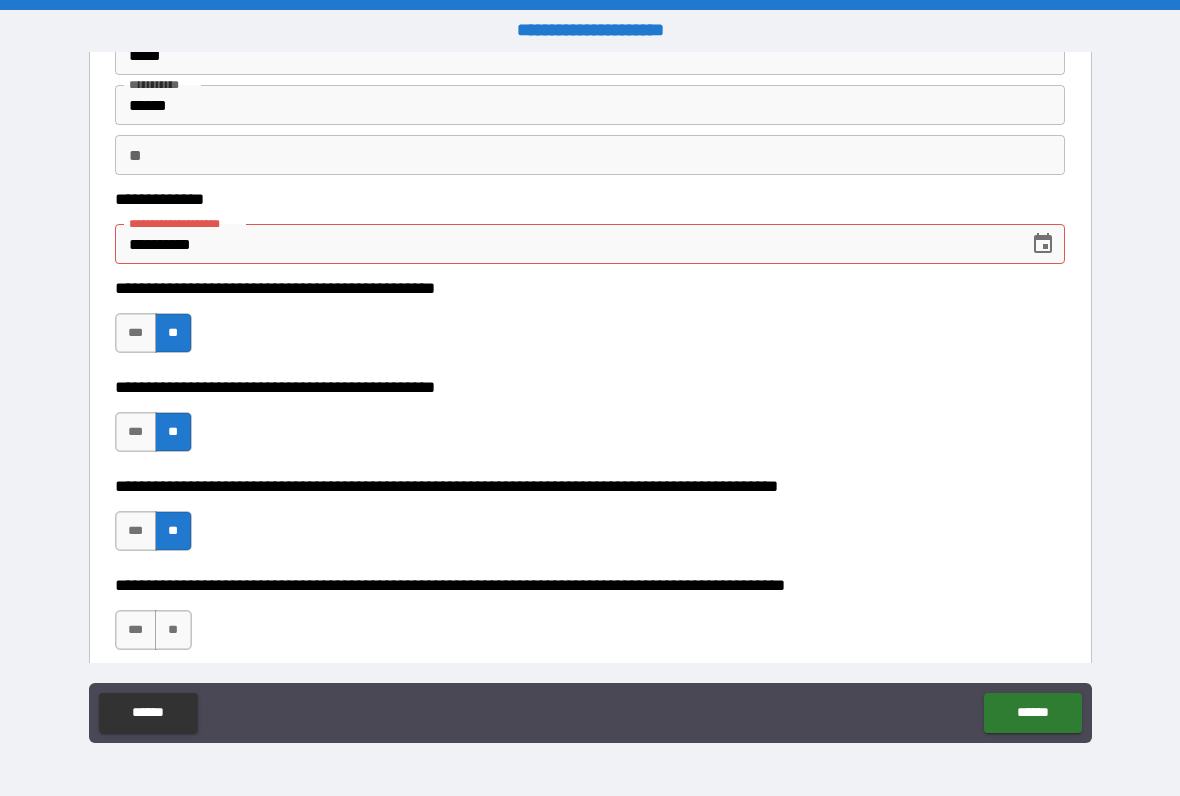 scroll, scrollTop: 316, scrollLeft: 0, axis: vertical 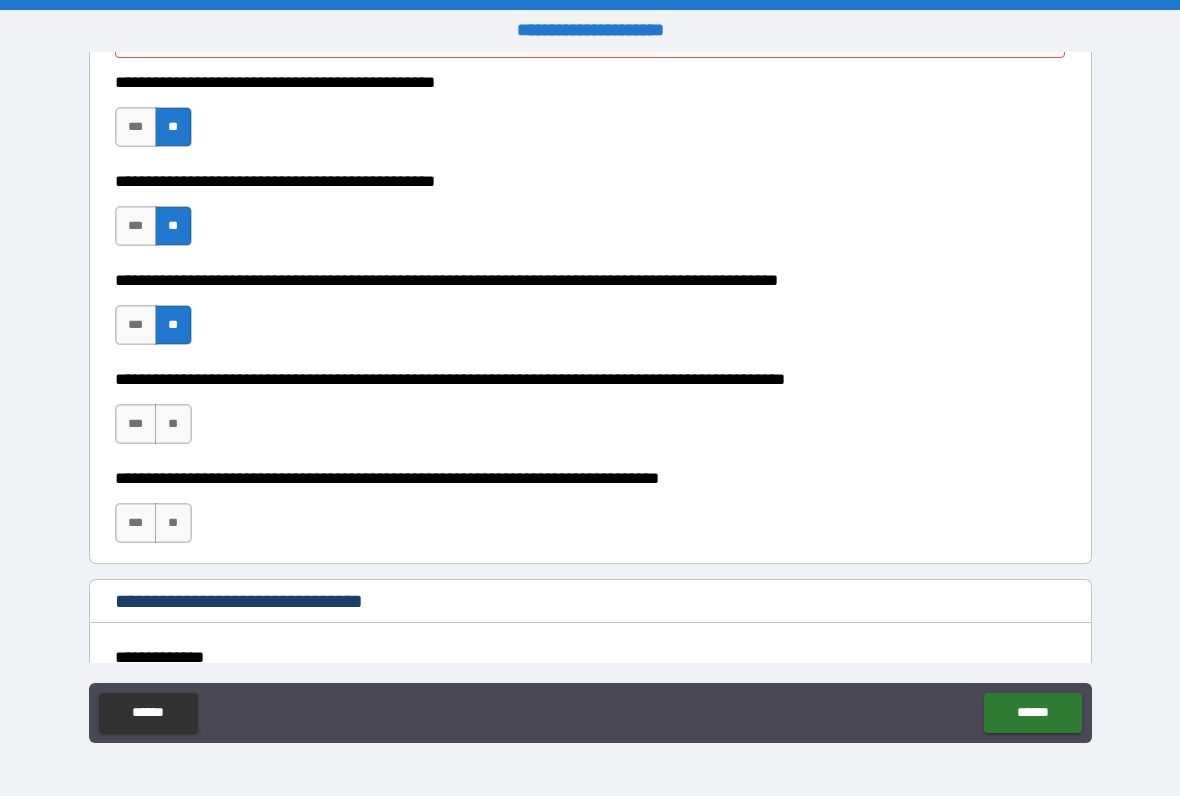 click on "**" at bounding box center [173, 424] 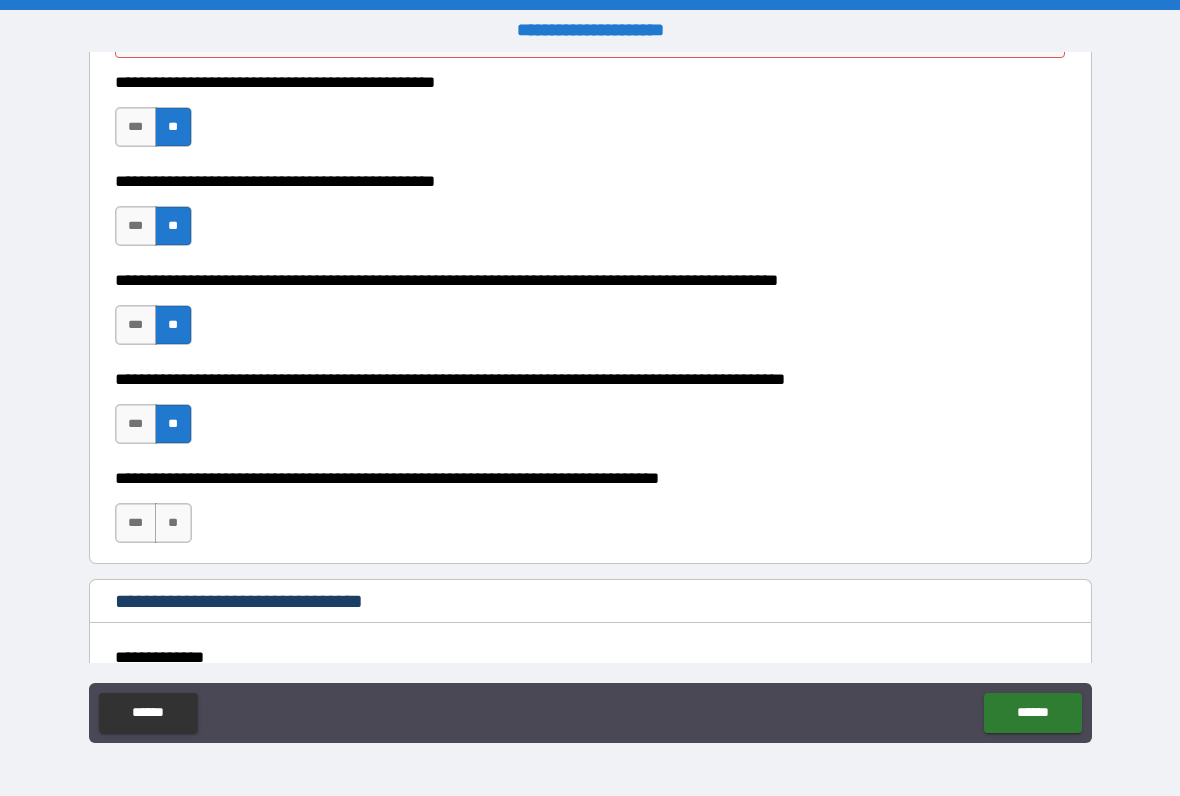 click on "**" at bounding box center [173, 523] 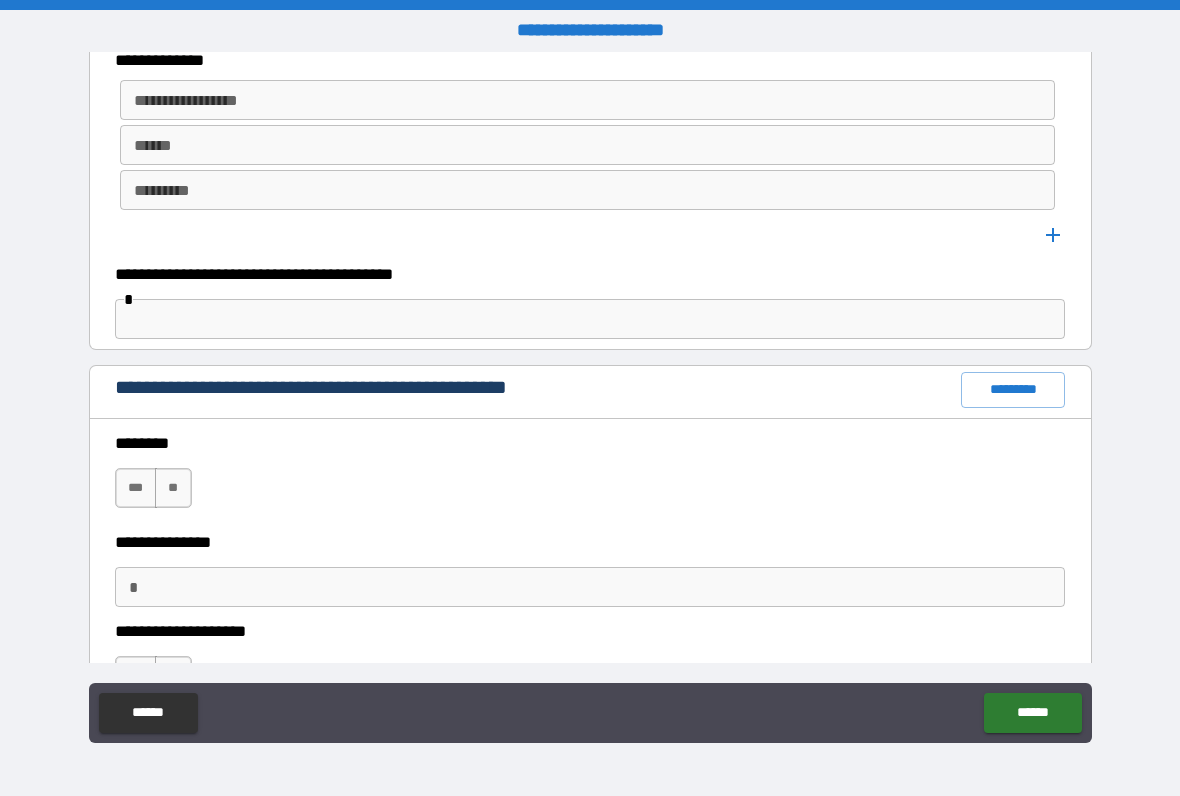 scroll, scrollTop: 953, scrollLeft: 0, axis: vertical 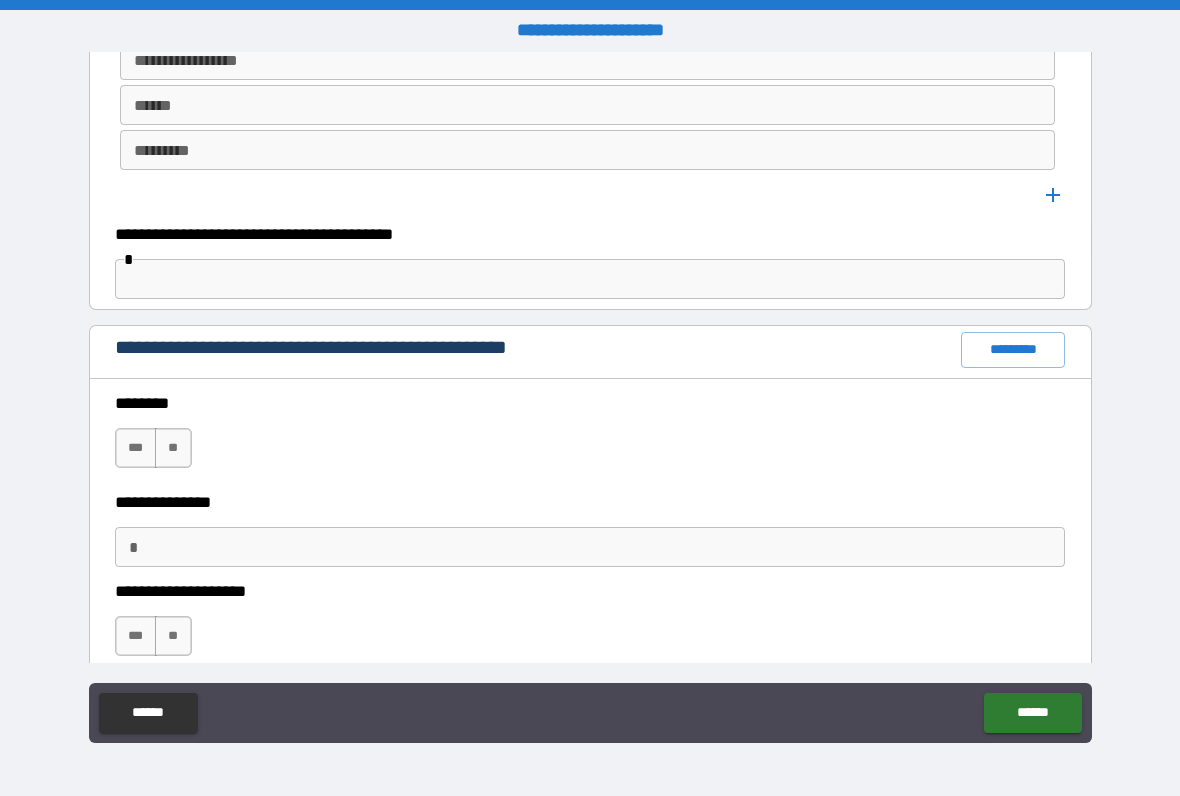 click on "**" at bounding box center (173, 448) 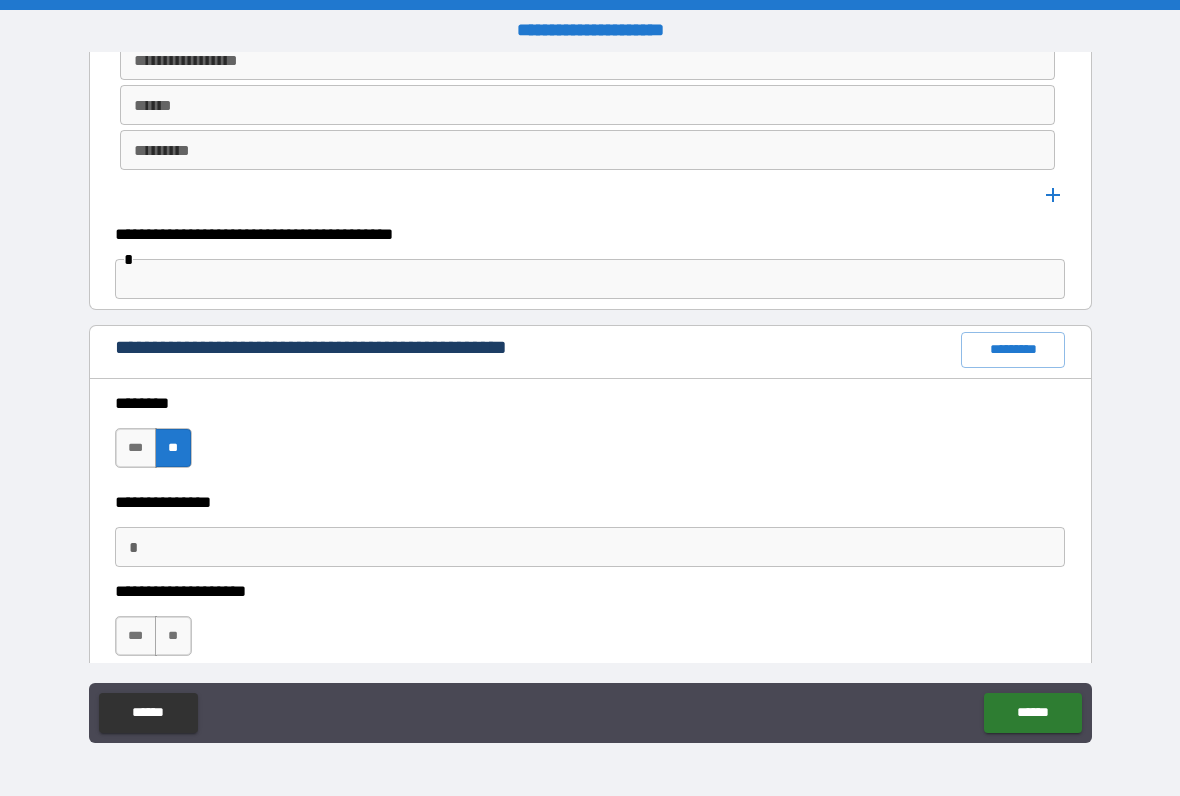 click on "**" at bounding box center (173, 636) 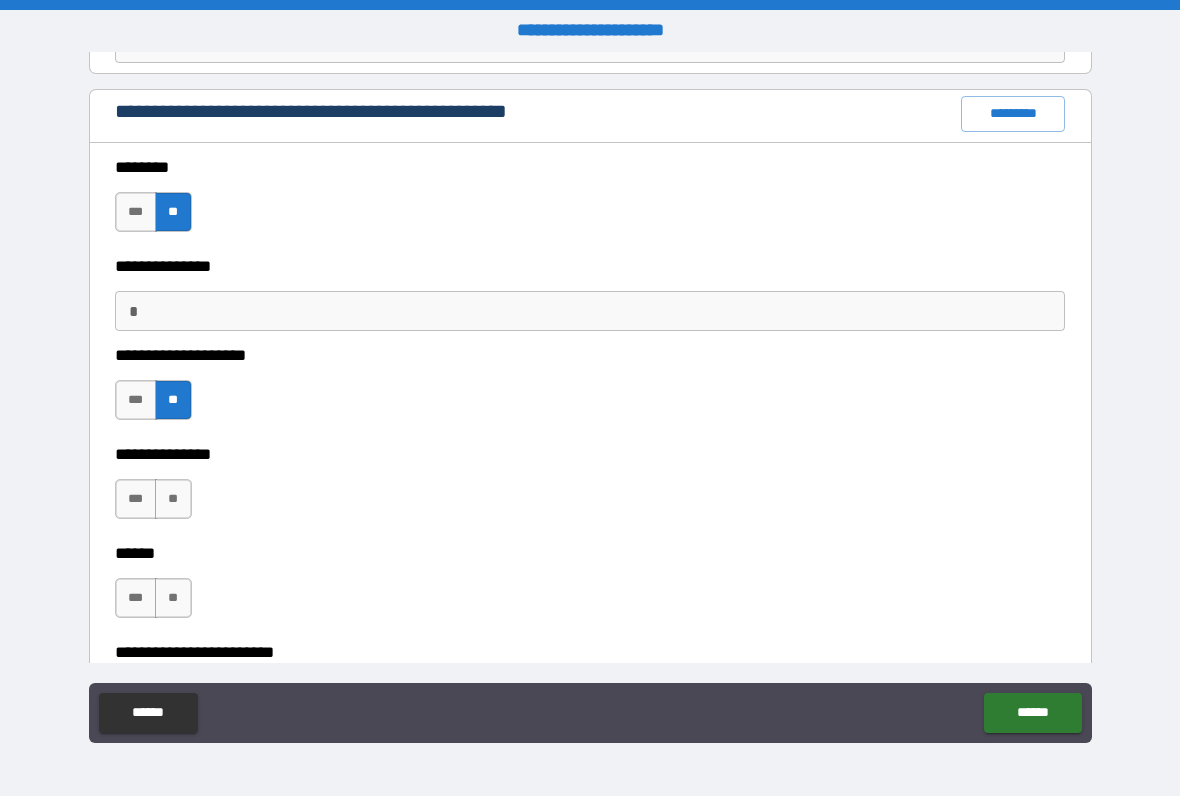scroll, scrollTop: 1223, scrollLeft: 0, axis: vertical 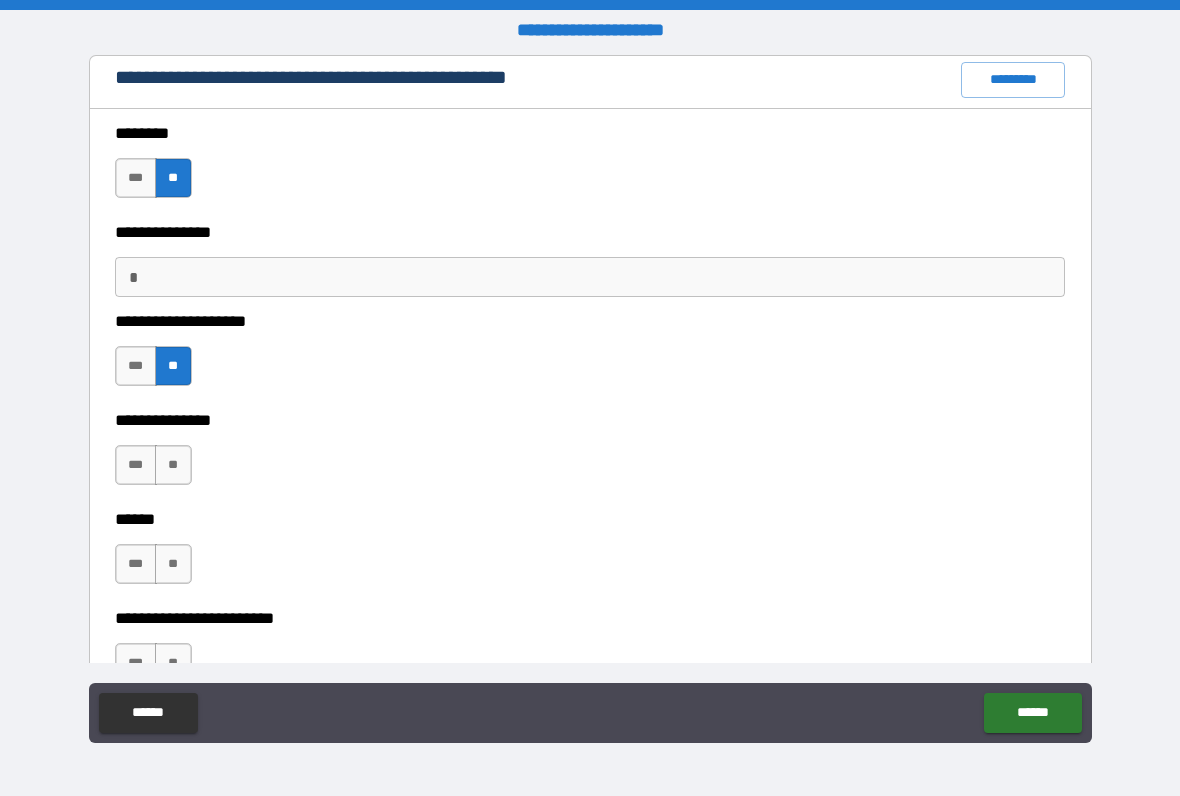 click on "**" at bounding box center [173, 465] 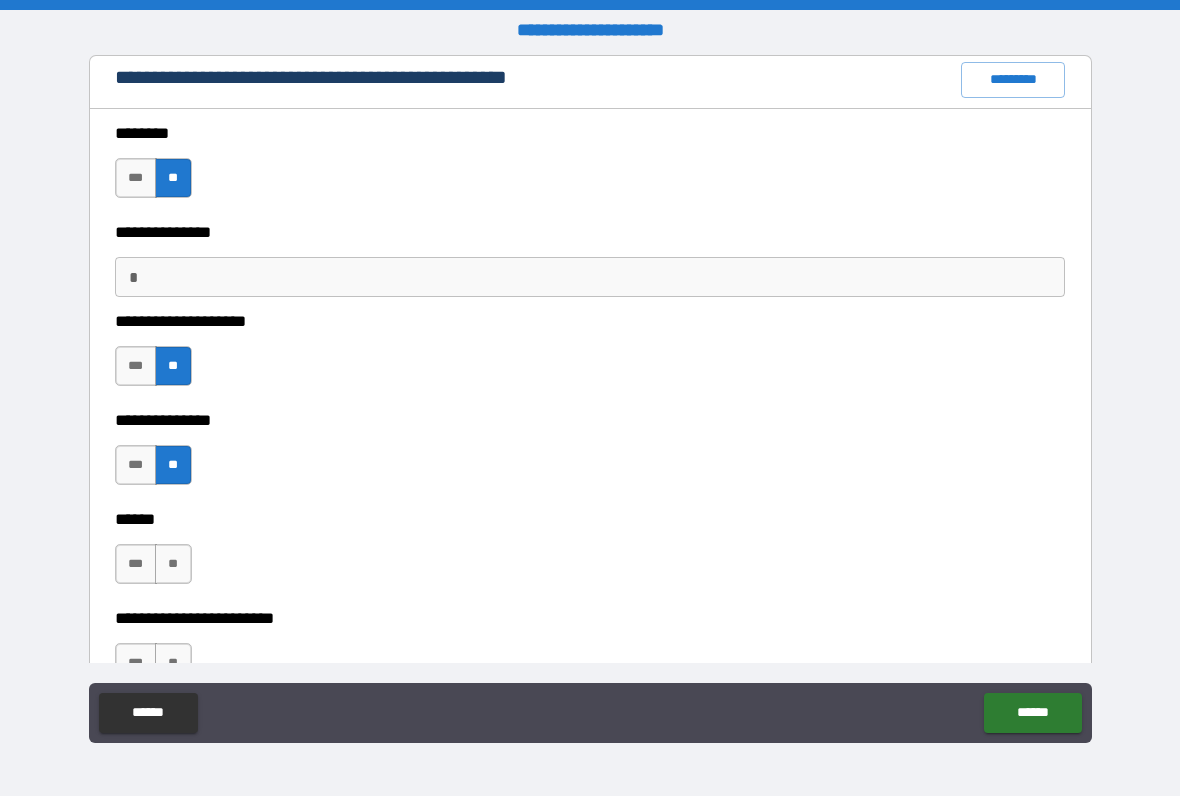 click on "**" at bounding box center [173, 564] 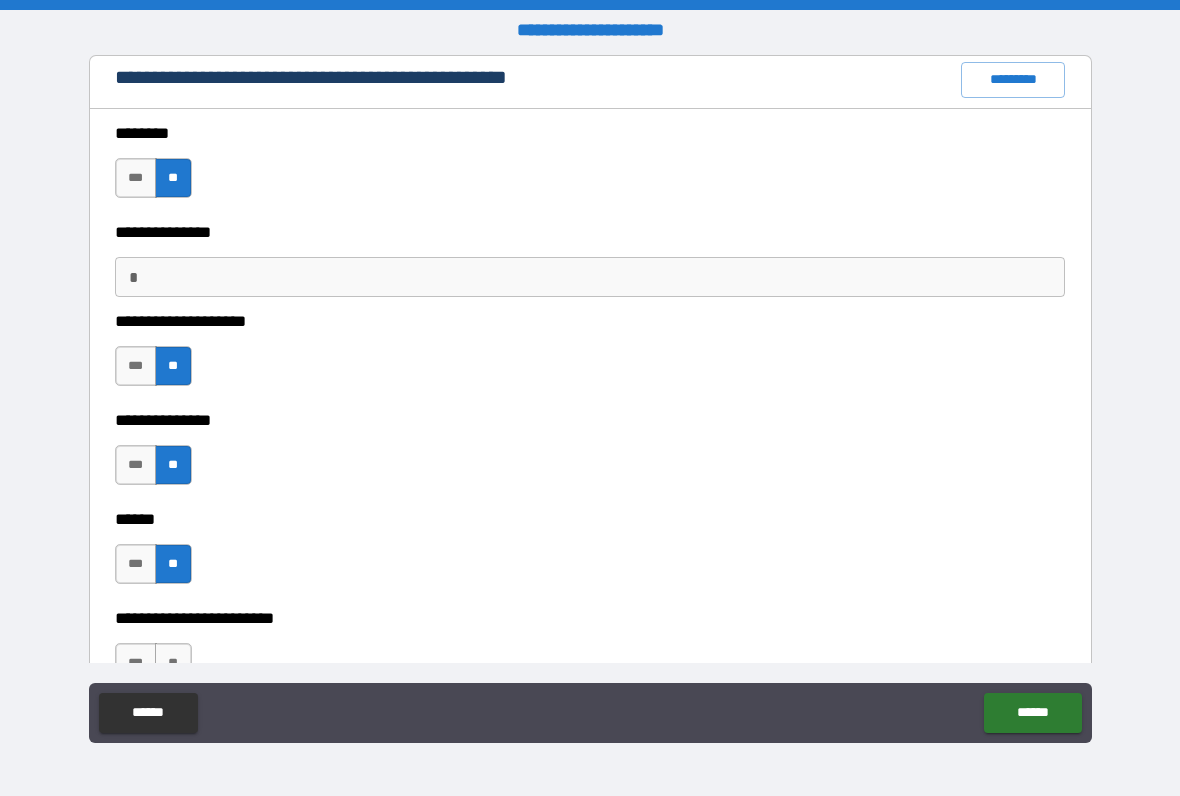 click on "*********" at bounding box center [1013, 80] 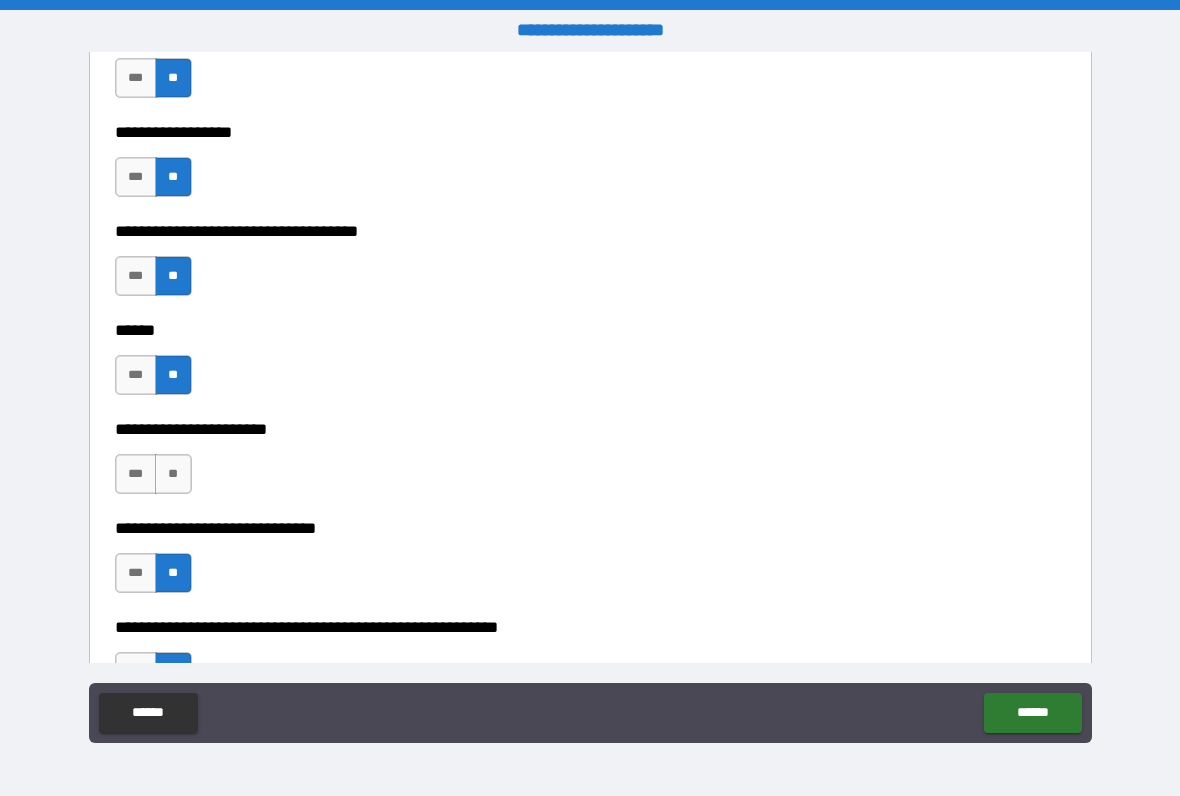 scroll, scrollTop: 2003, scrollLeft: 0, axis: vertical 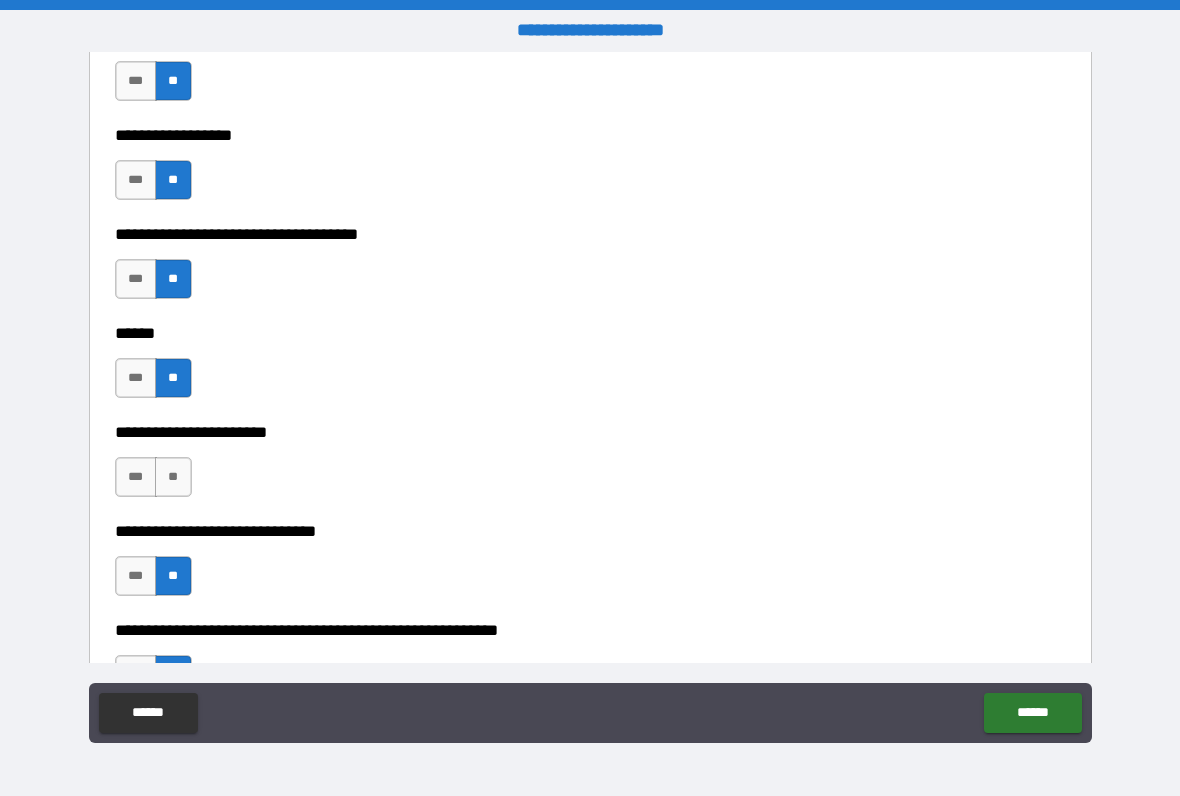 click on "**" at bounding box center [173, 477] 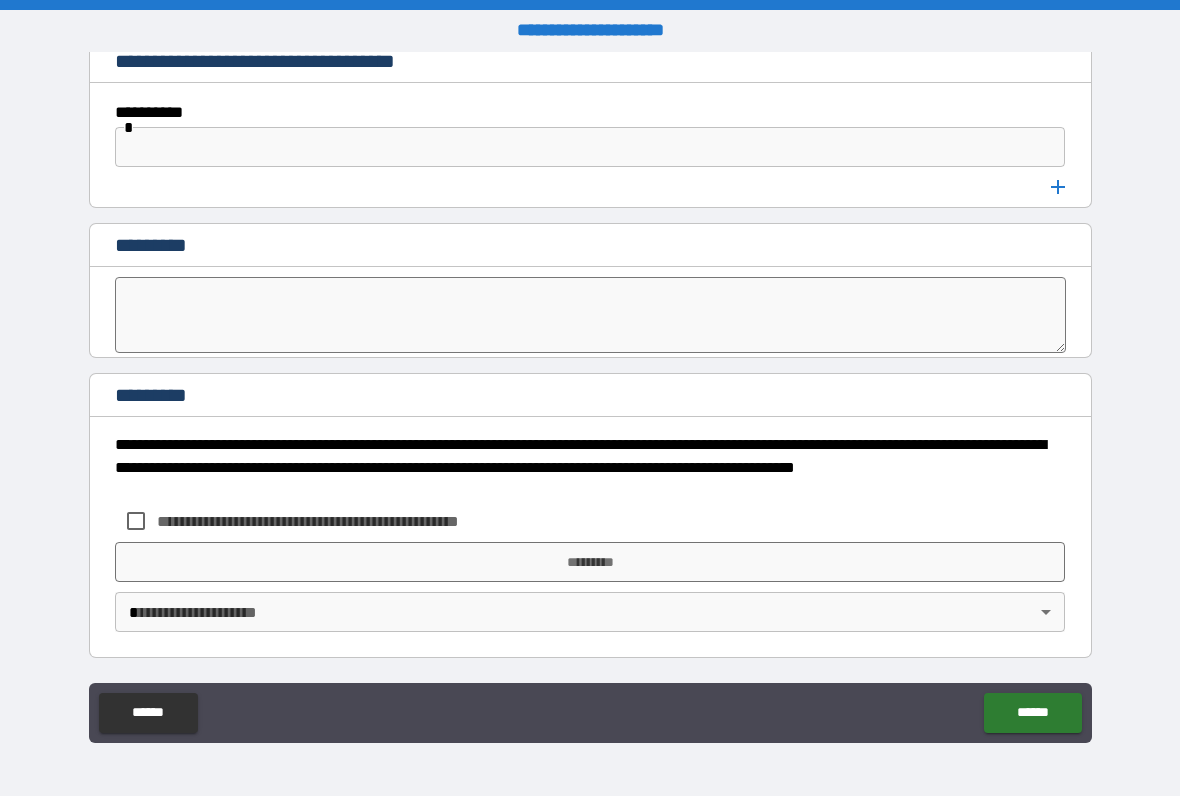 scroll, scrollTop: 2794, scrollLeft: 0, axis: vertical 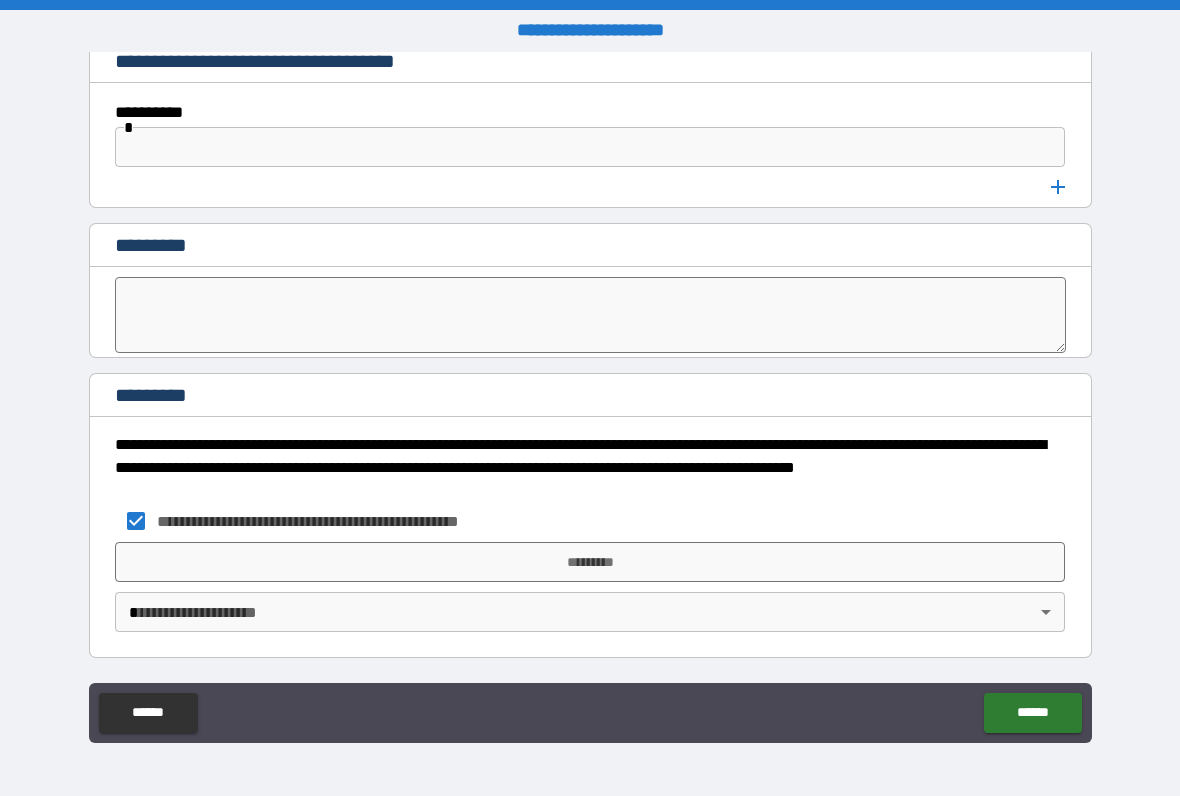 click on "*********" at bounding box center (590, 562) 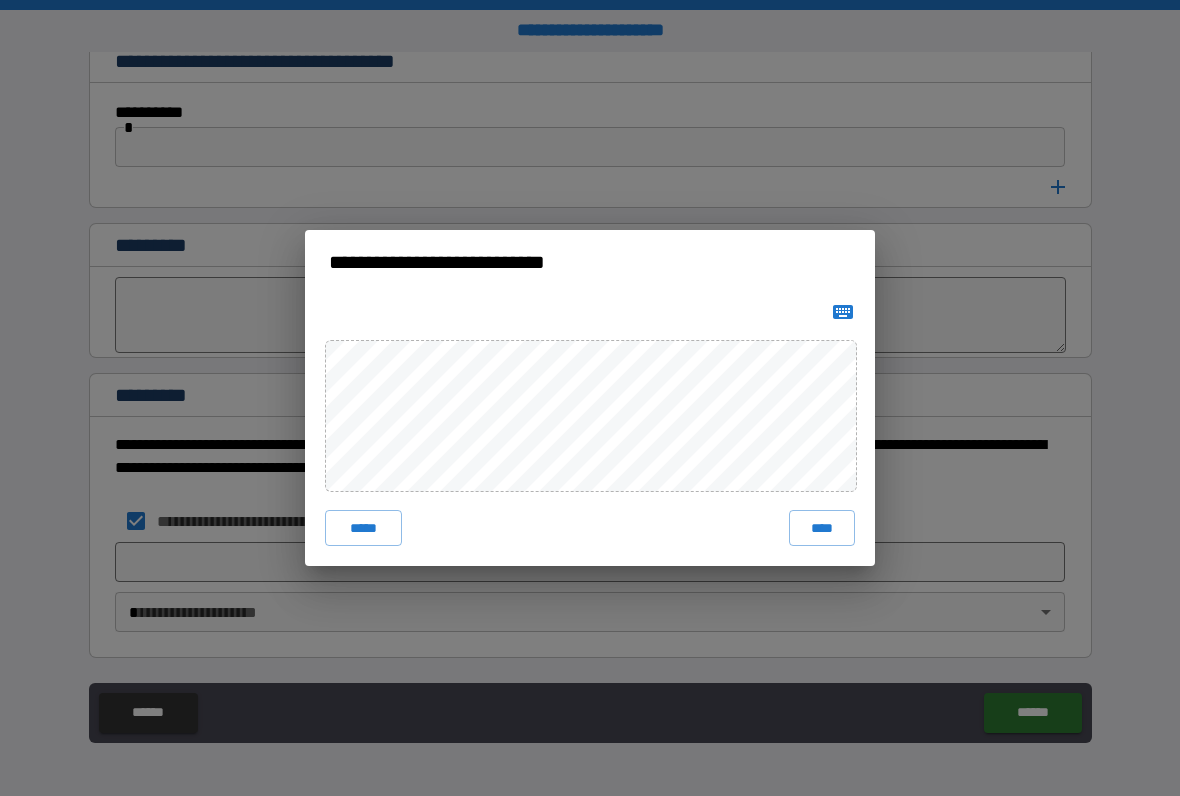 click on "****" at bounding box center (822, 528) 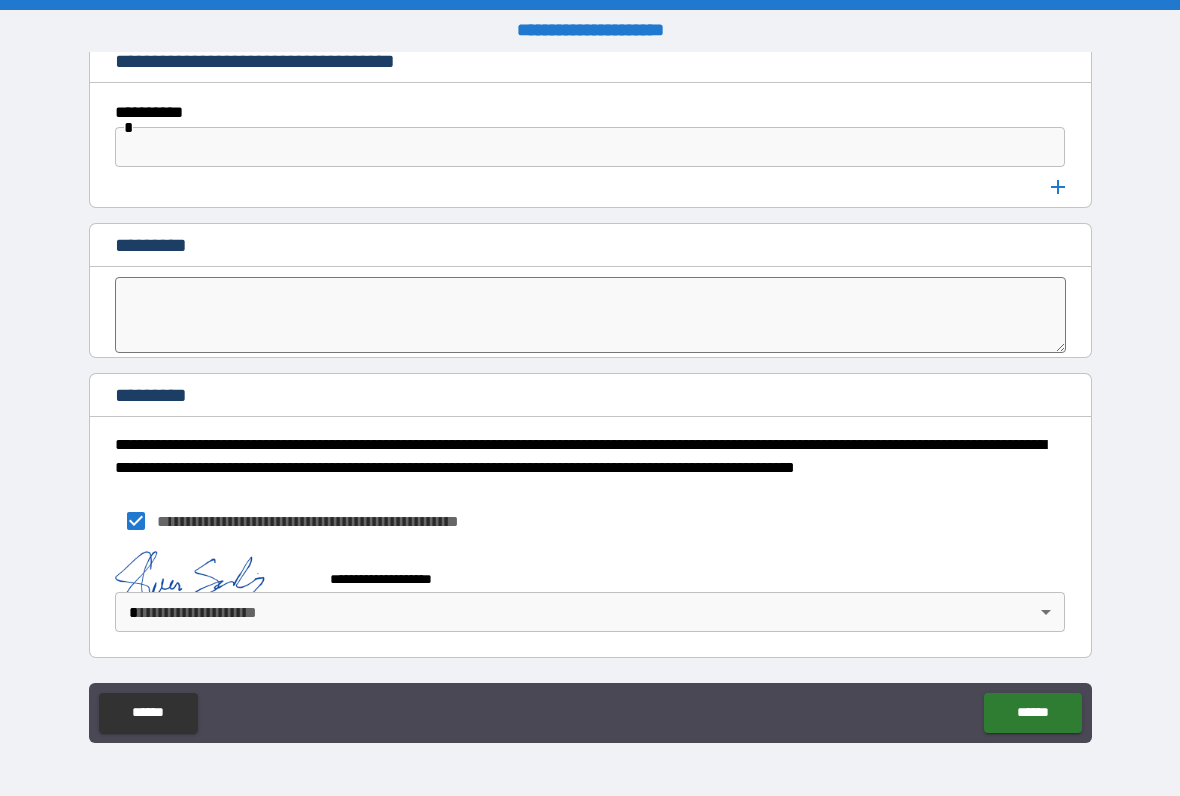 scroll, scrollTop: 2784, scrollLeft: 0, axis: vertical 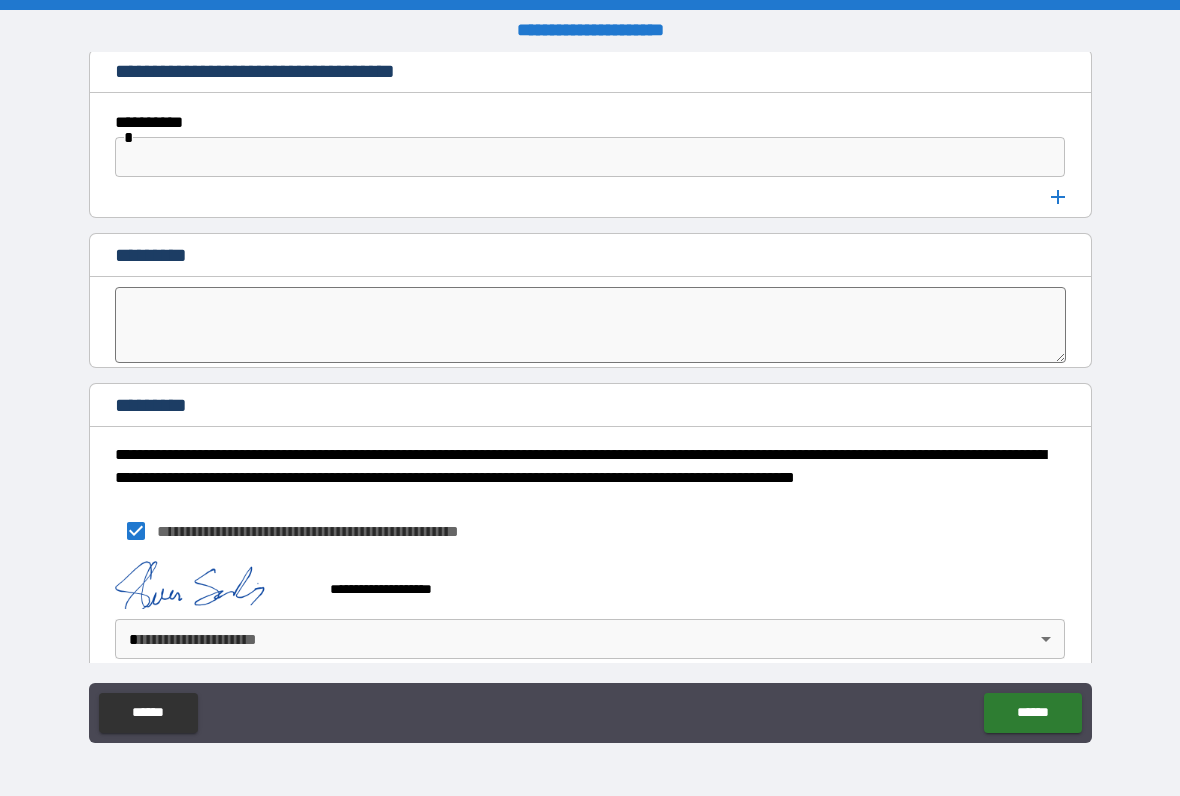 click on "******" at bounding box center [1032, 713] 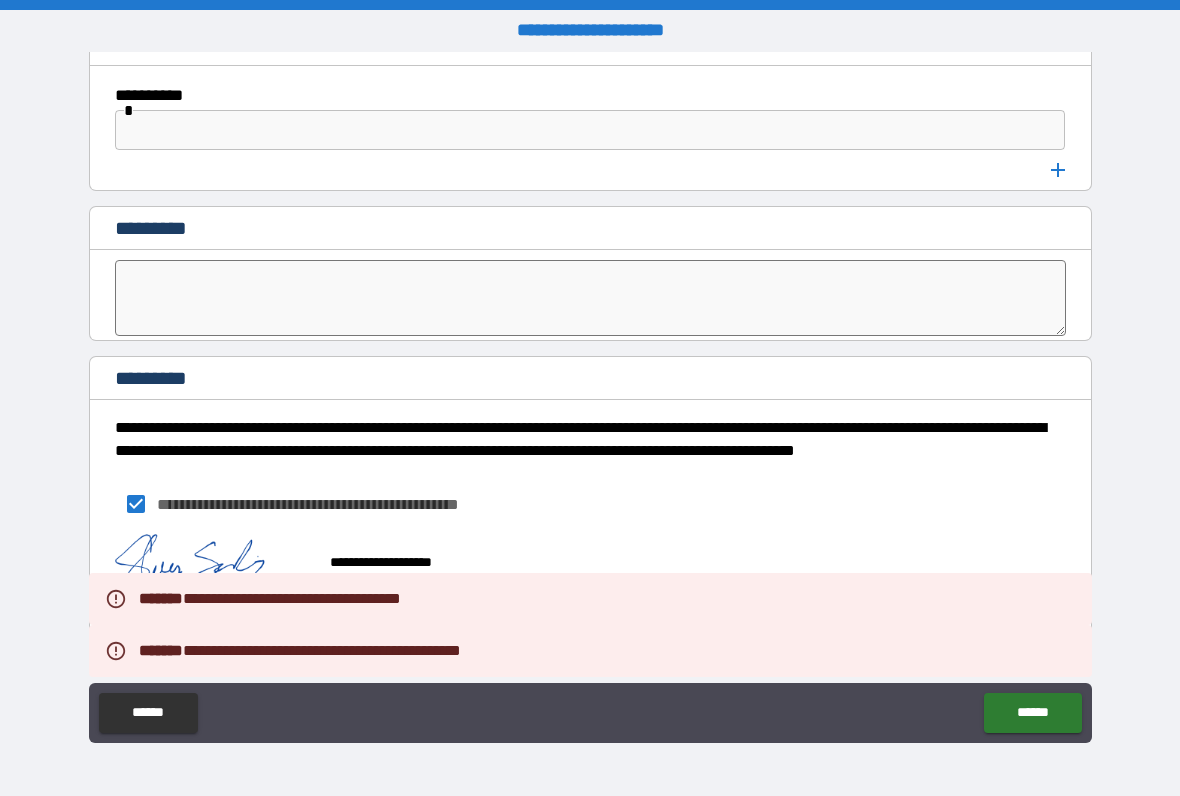 scroll, scrollTop: 2811, scrollLeft: 0, axis: vertical 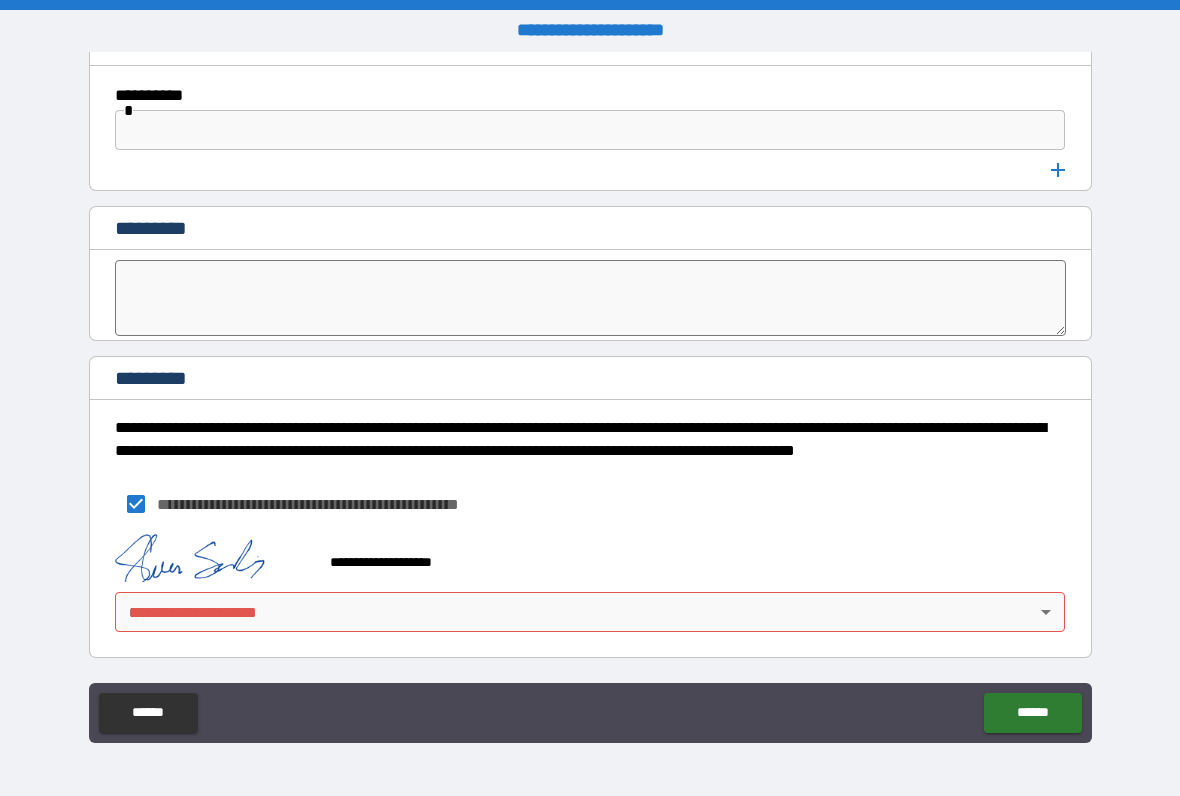 click on "**********" at bounding box center [590, 398] 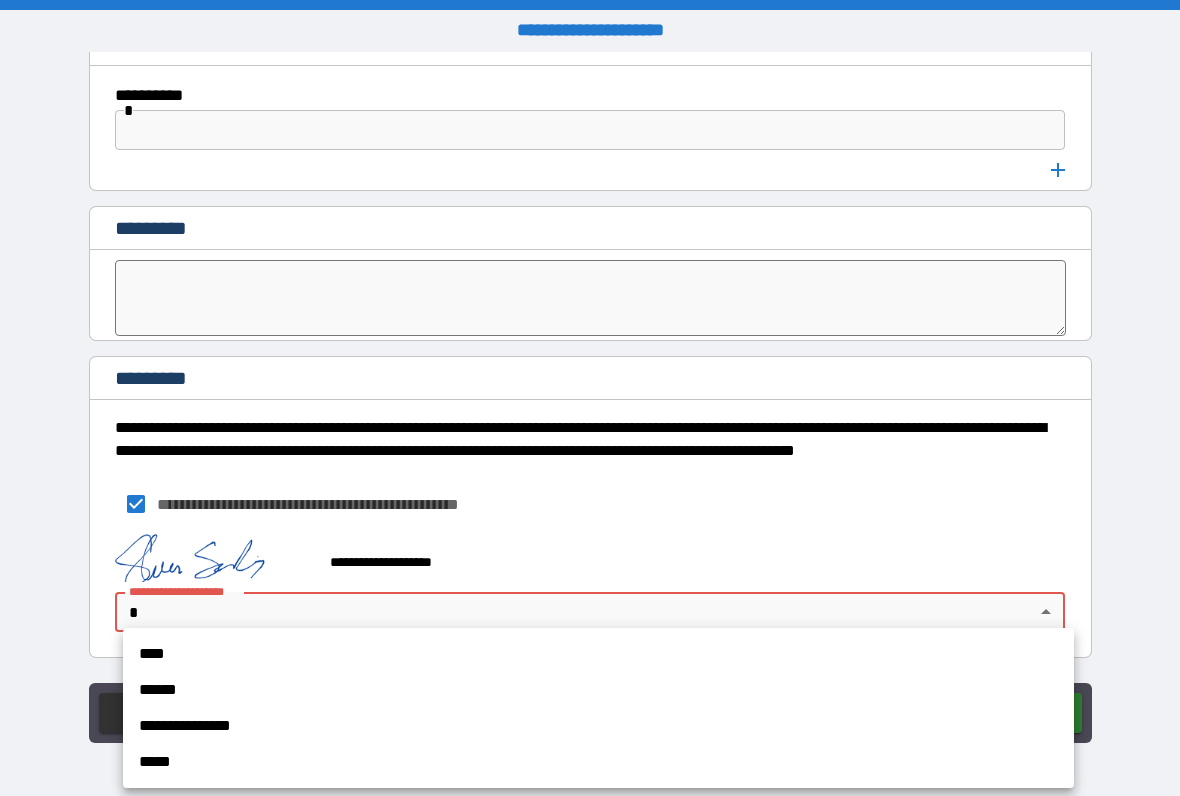 click on "****" at bounding box center [598, 654] 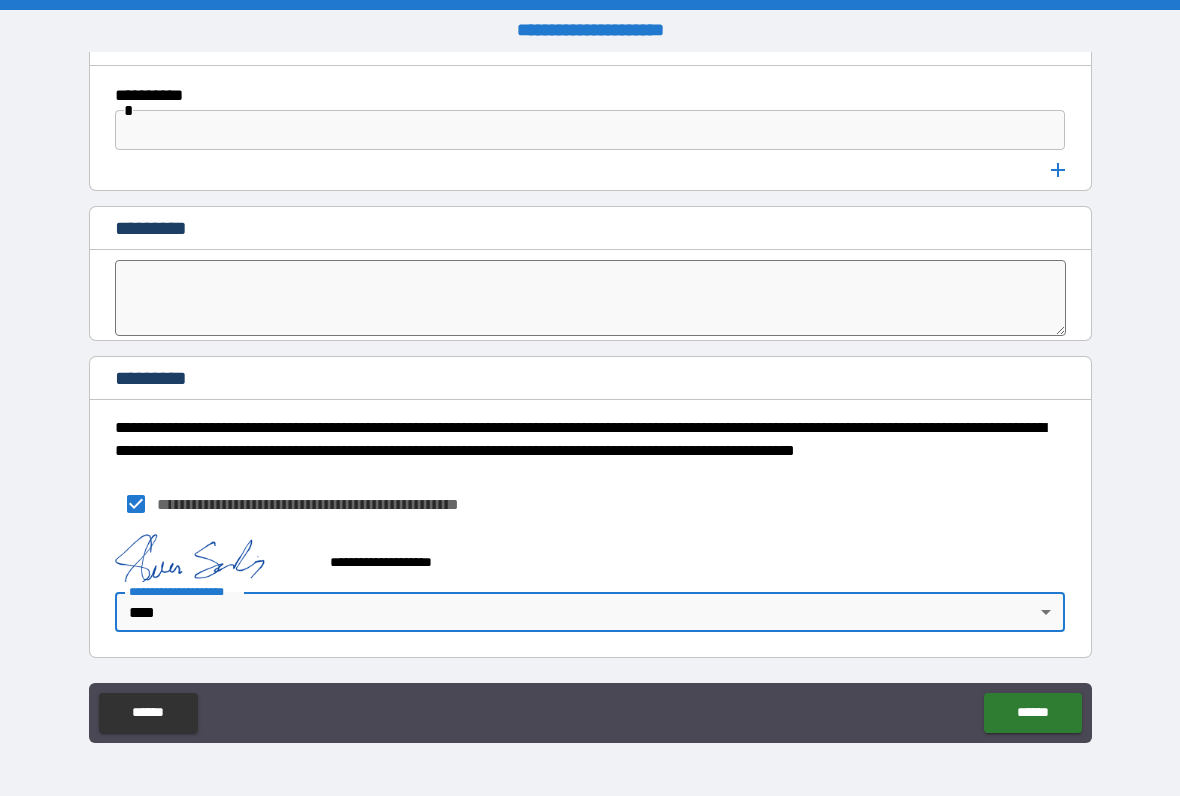 type on "****" 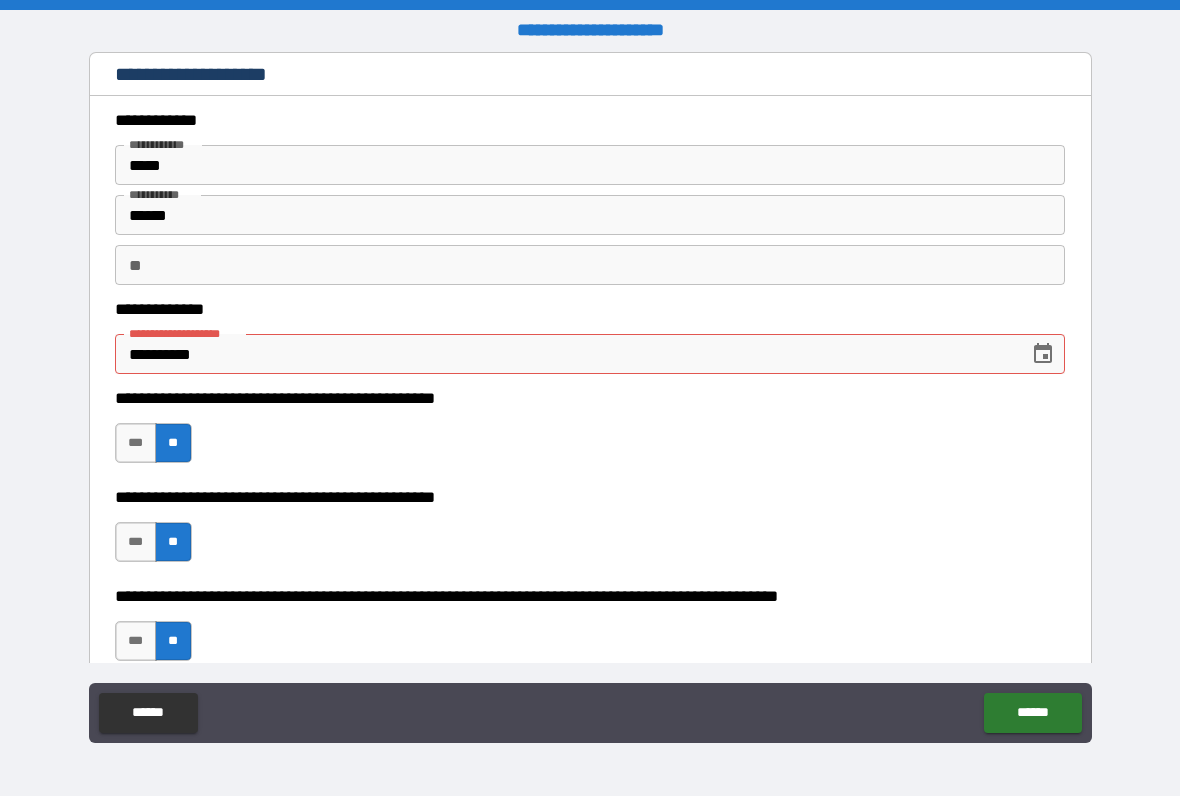 scroll, scrollTop: 0, scrollLeft: 0, axis: both 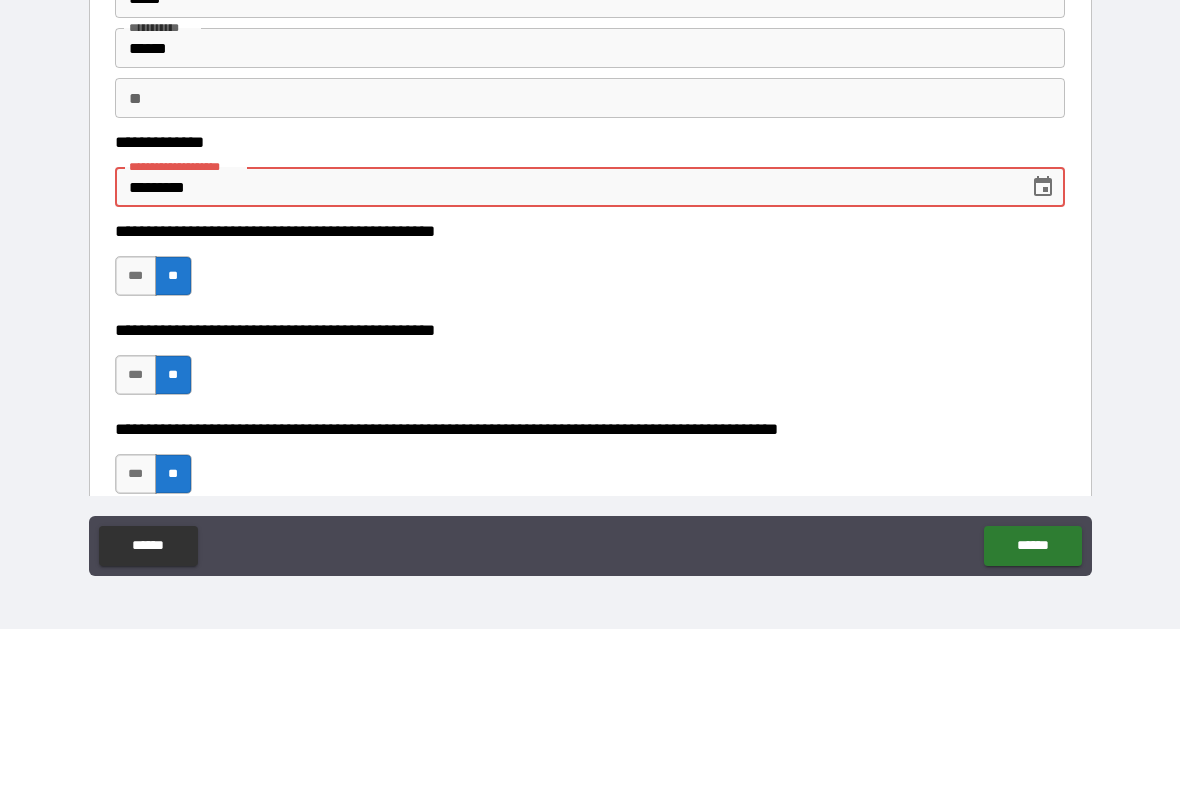 type on "**********" 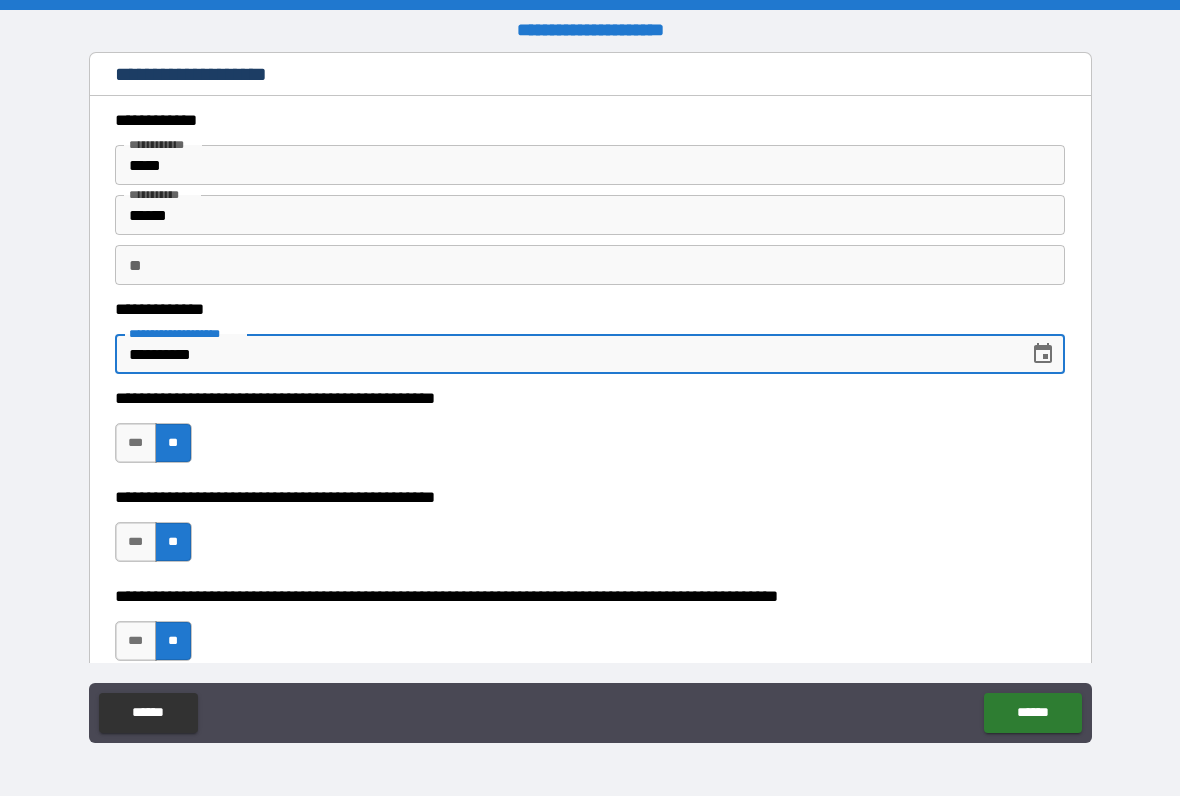 click on "******" at bounding box center [1032, 713] 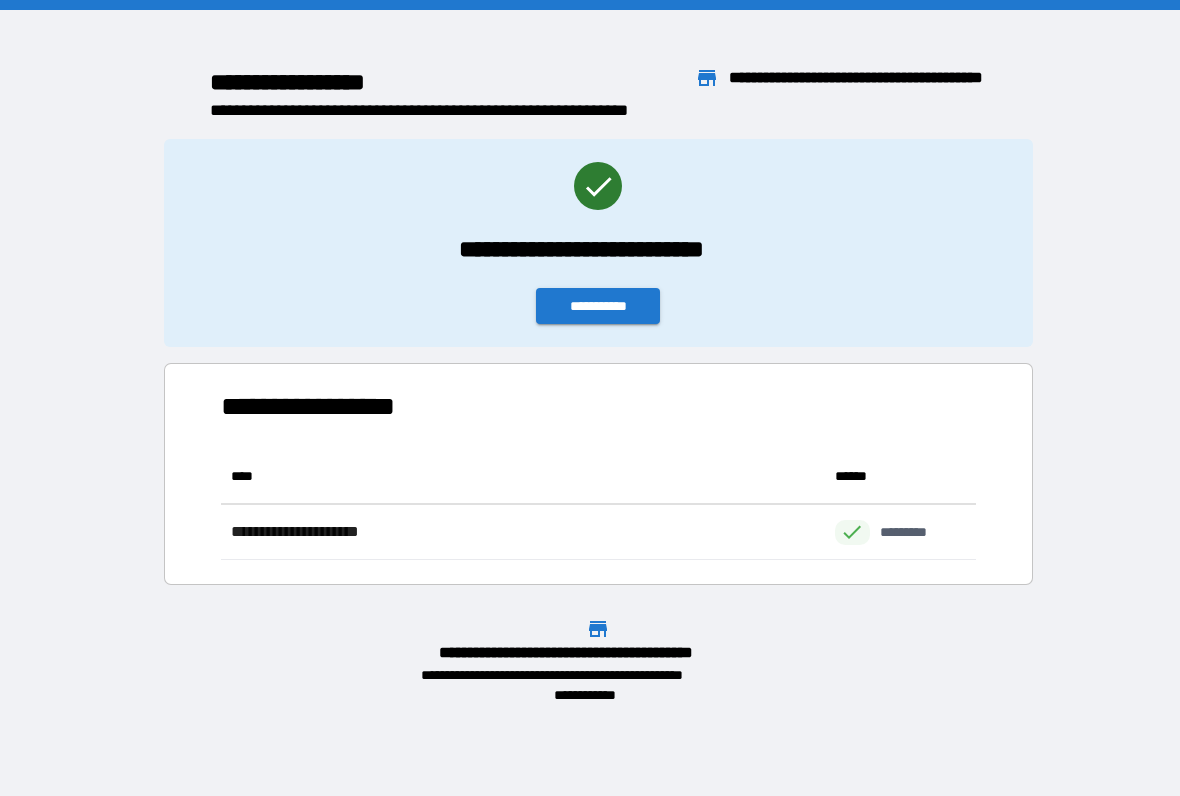 scroll, scrollTop: 1, scrollLeft: 1, axis: both 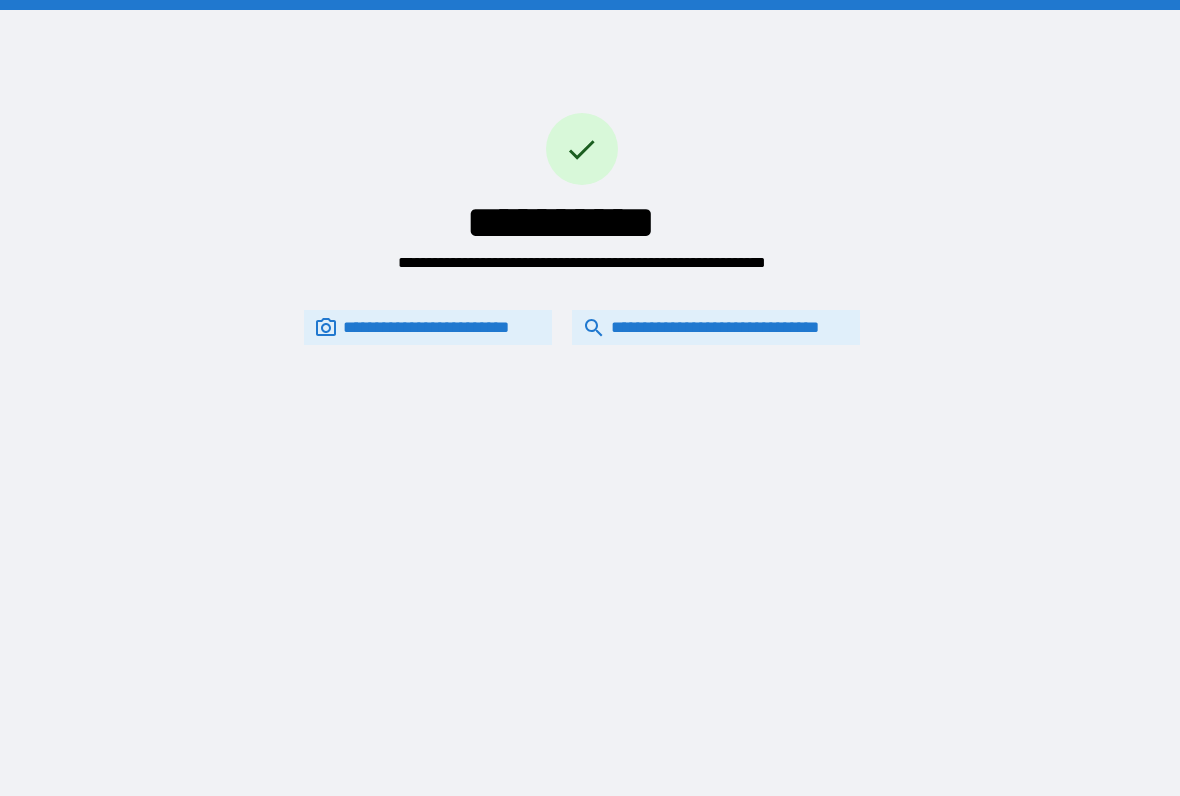 click on "**********" at bounding box center [582, 327] 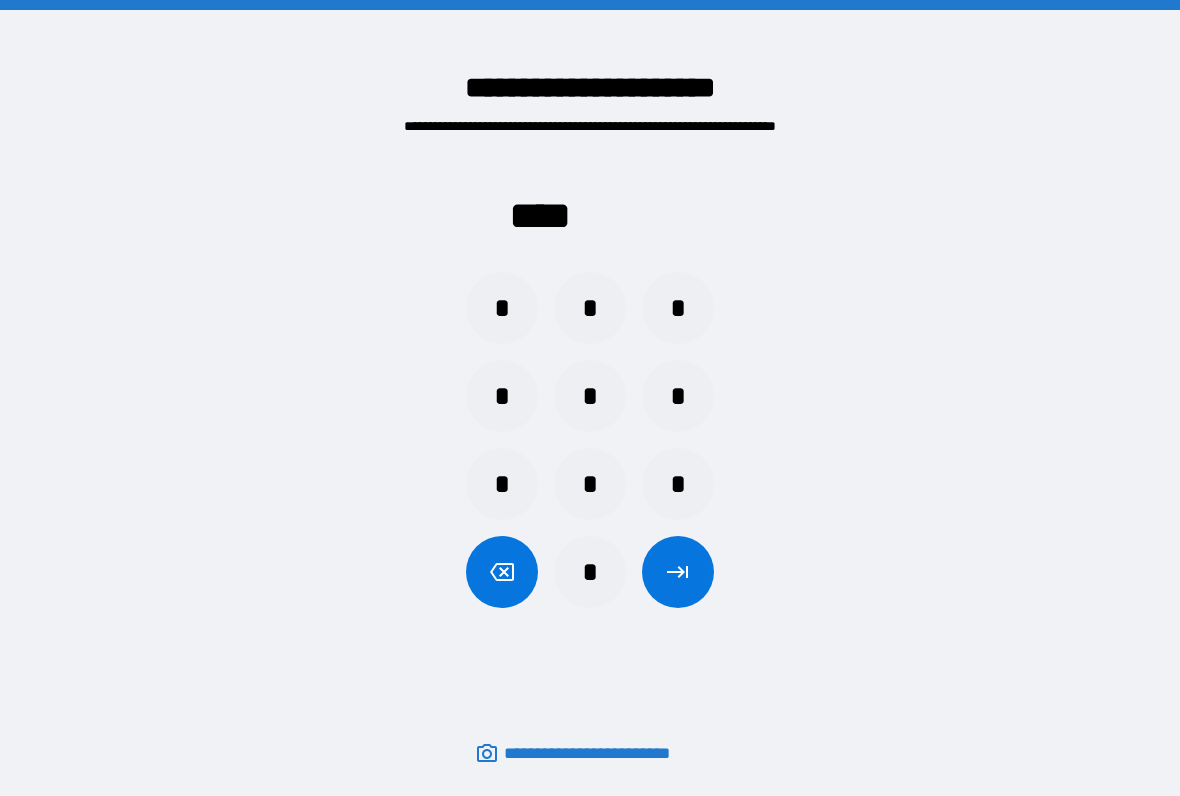 click on "*" at bounding box center [590, 308] 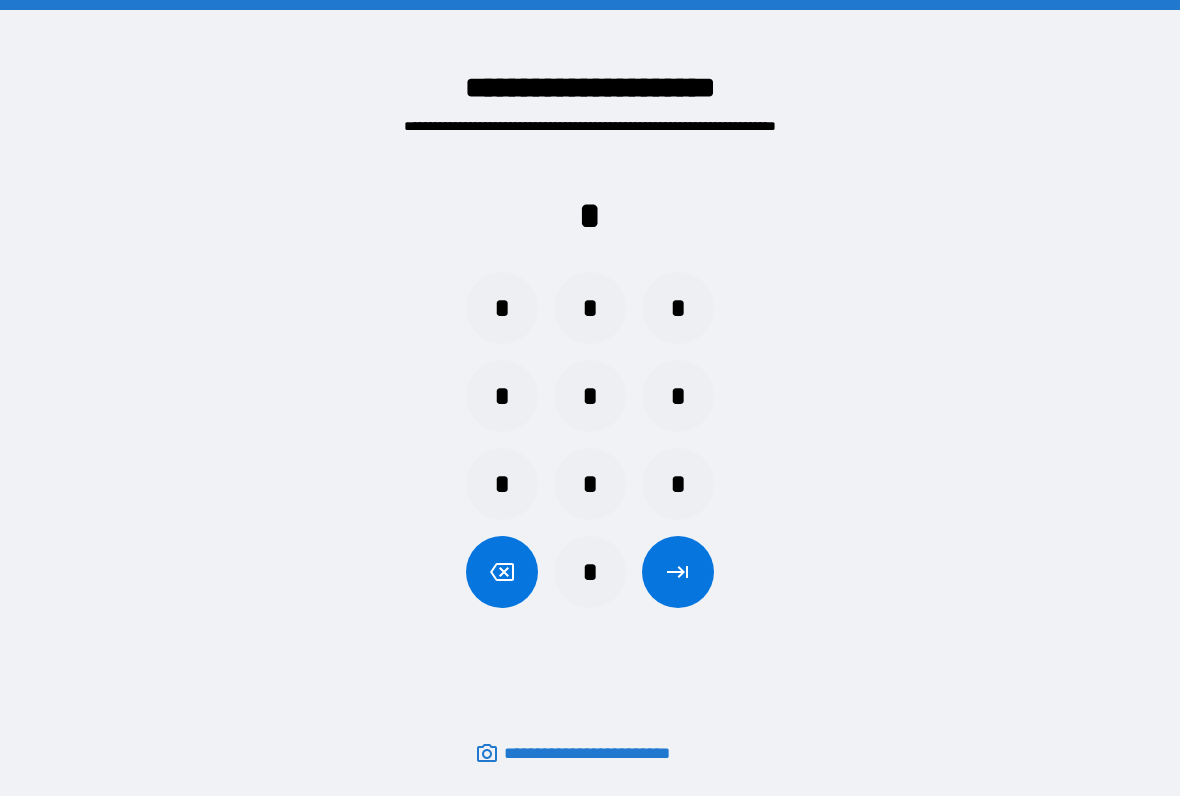click on "*" at bounding box center [590, 396] 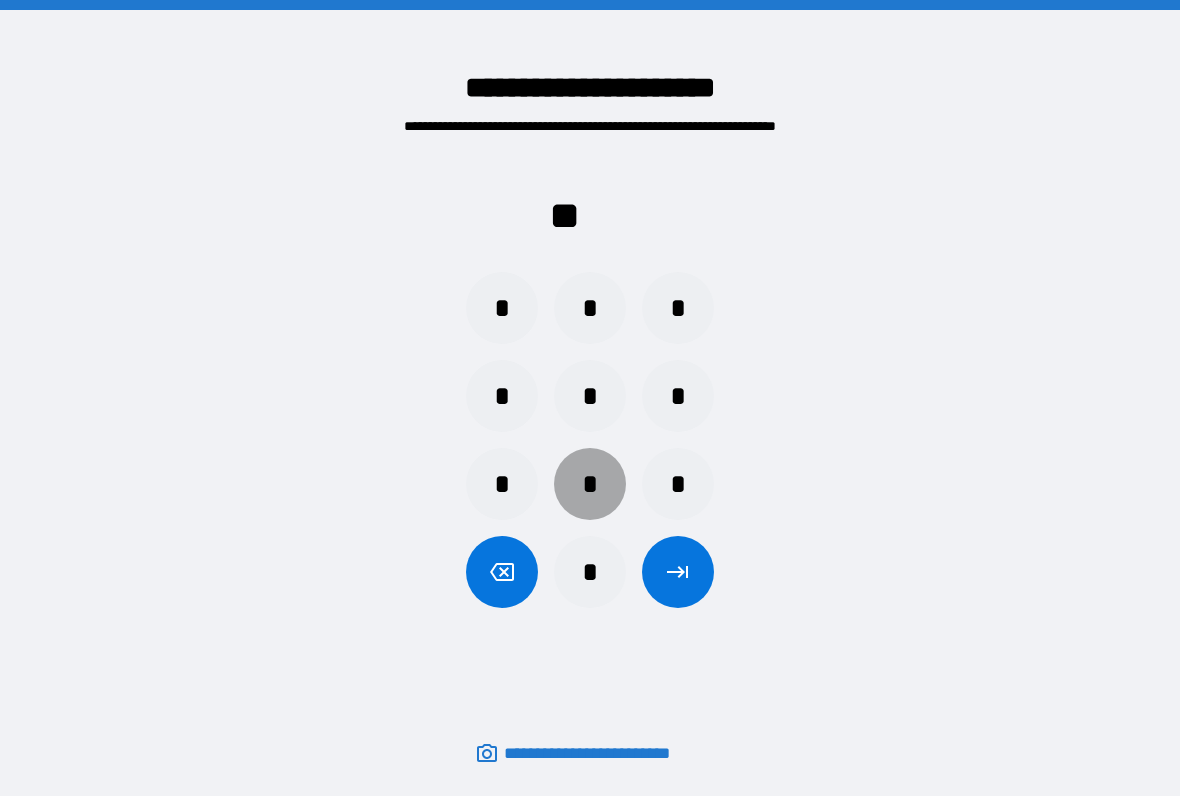 click on "*" at bounding box center [590, 484] 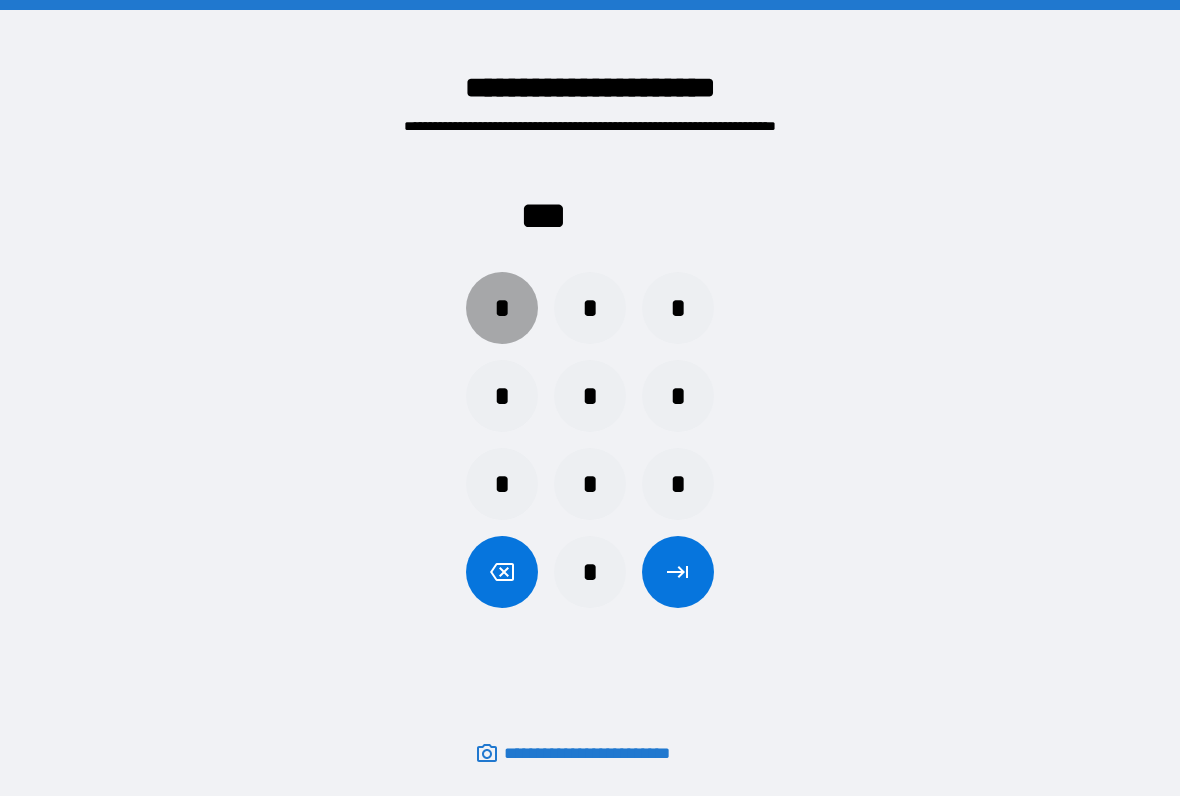 click on "*" at bounding box center [502, 308] 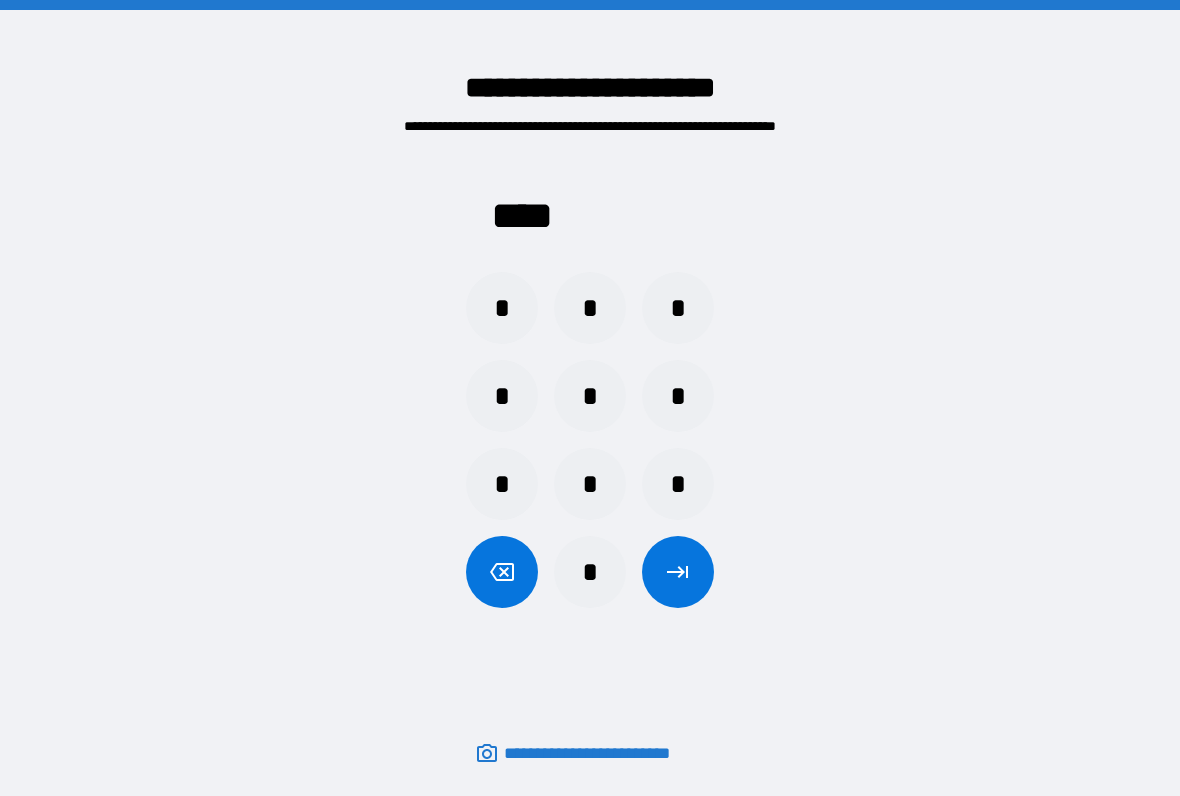 click 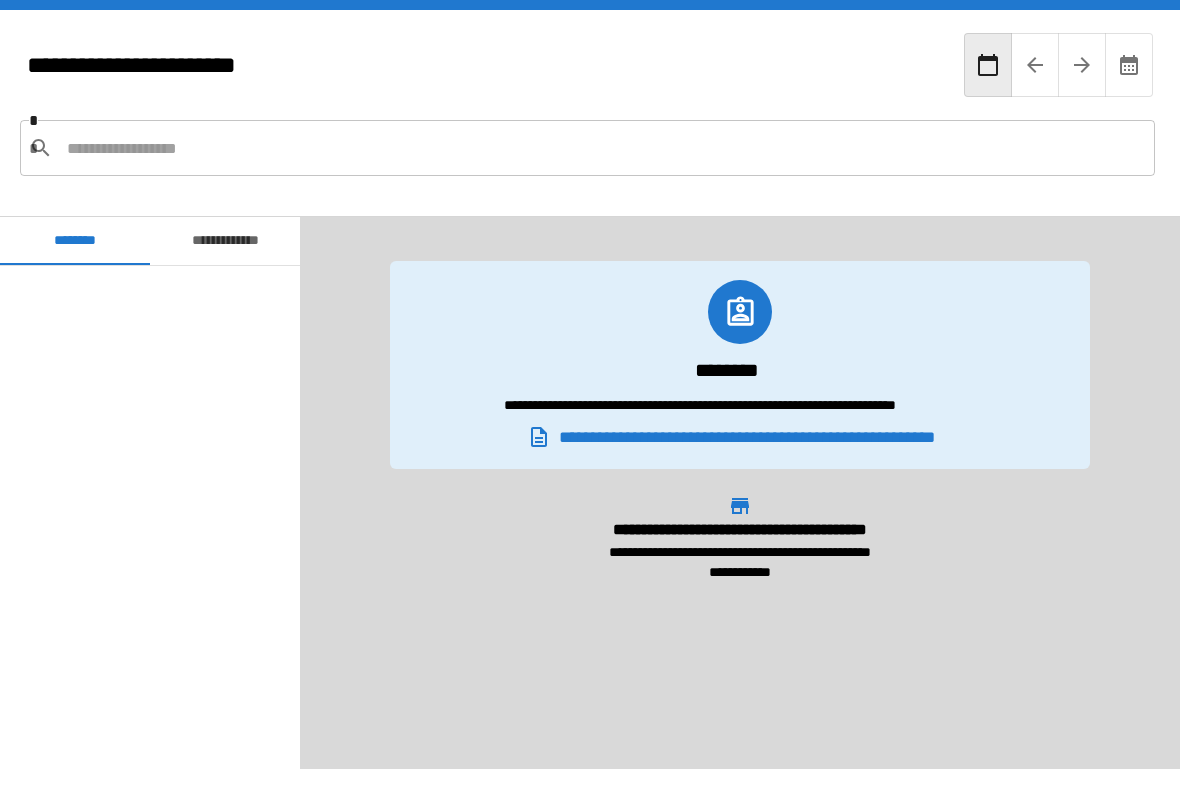 scroll, scrollTop: 780, scrollLeft: 0, axis: vertical 